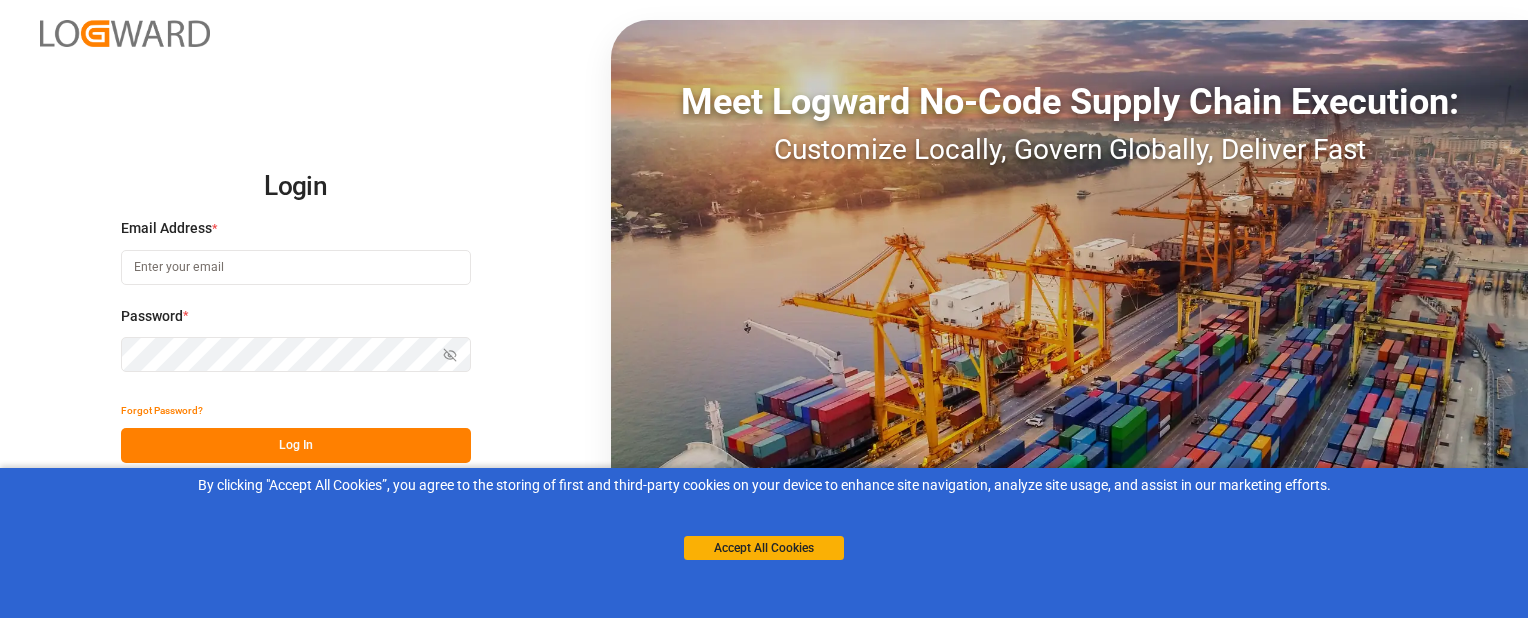 scroll, scrollTop: 0, scrollLeft: 0, axis: both 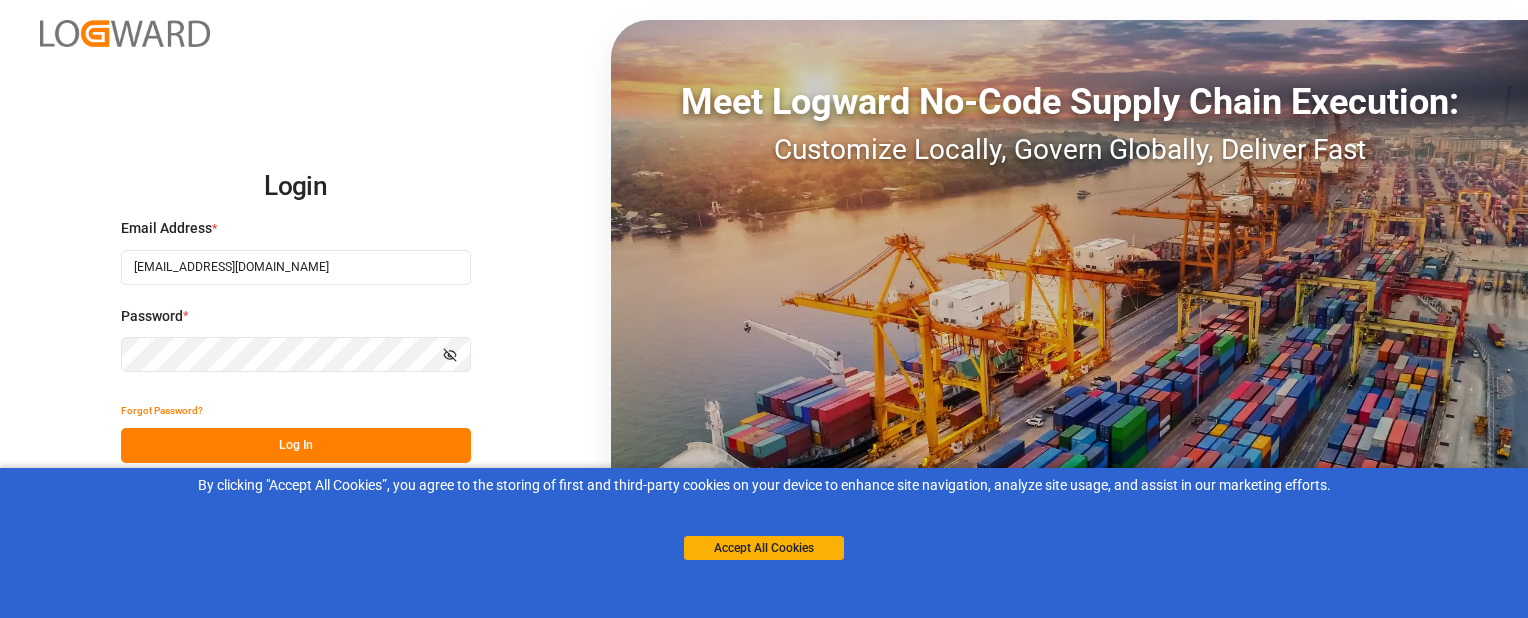 click on "Log In" at bounding box center [296, 445] 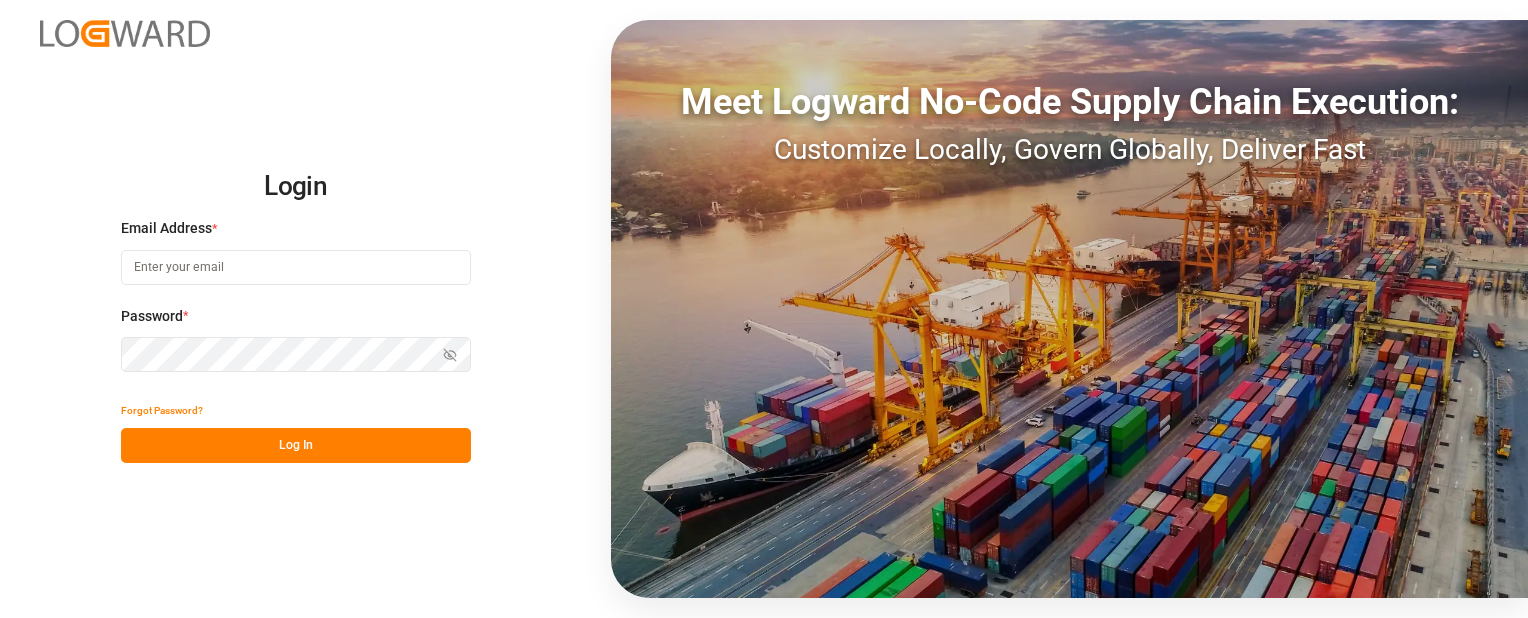 scroll, scrollTop: 0, scrollLeft: 0, axis: both 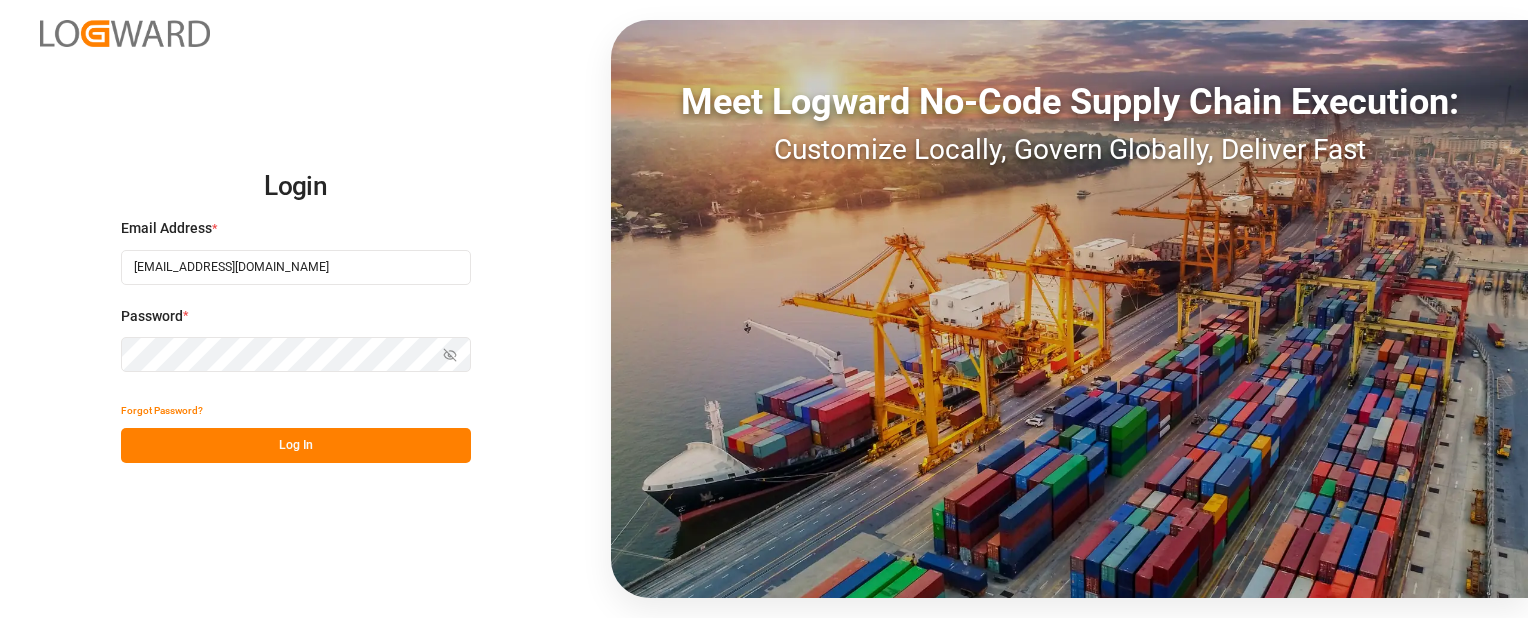 click on "Log In" at bounding box center [296, 445] 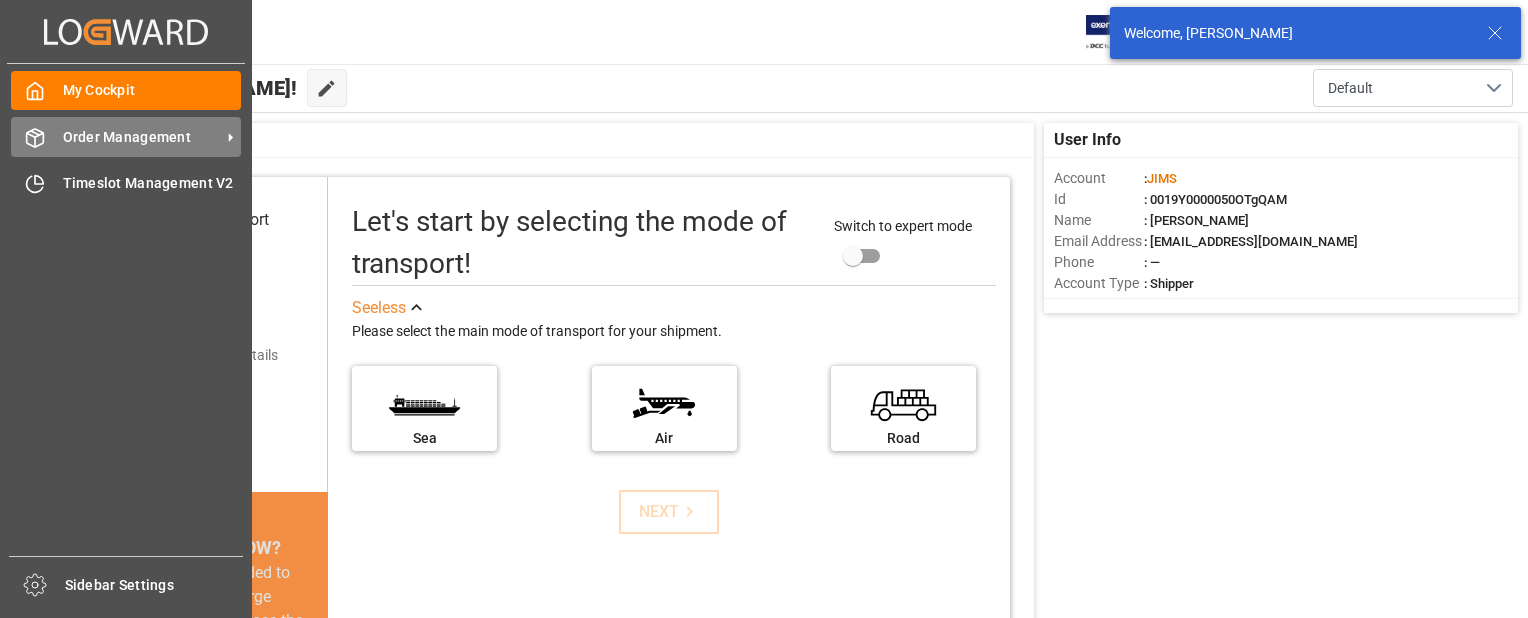 click 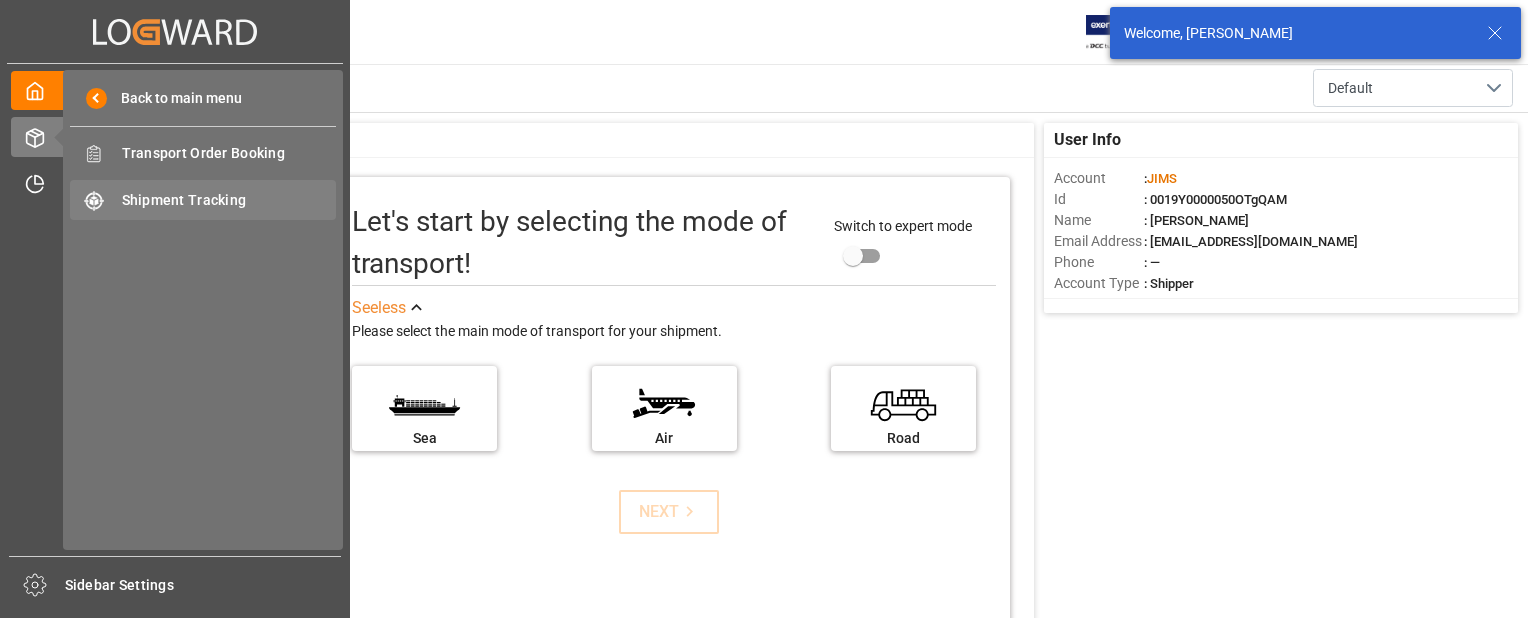 click on "Shipment Tracking" at bounding box center [229, 200] 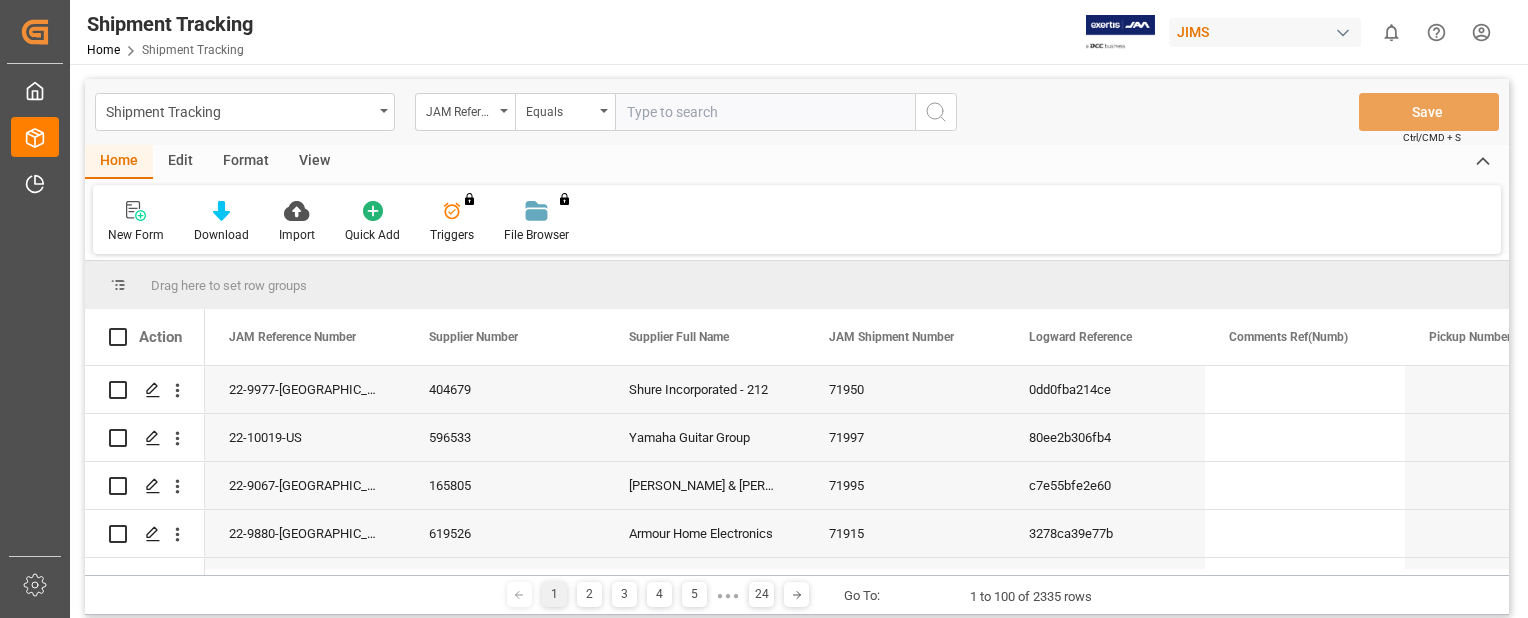 drag, startPoint x: 688, startPoint y: 116, endPoint x: 654, endPoint y: 116, distance: 34 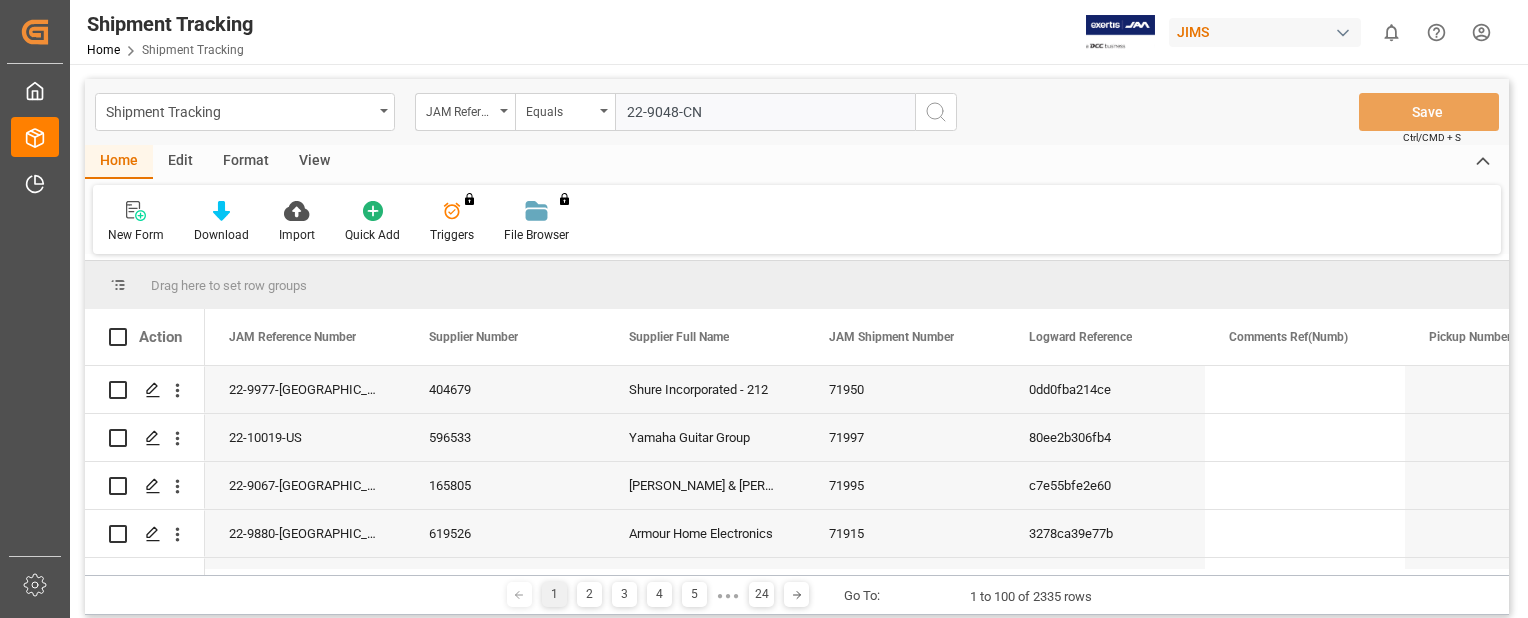 type on "22-9048-CN" 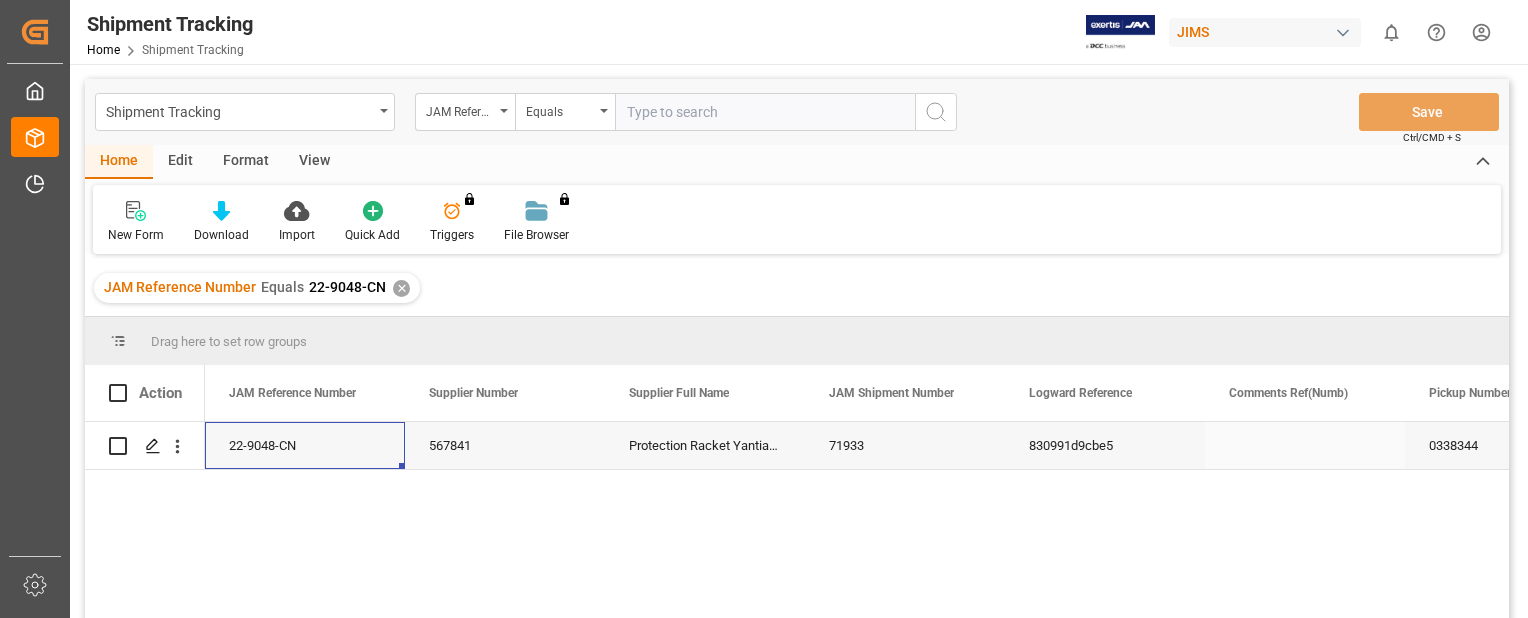 click on "22-9048-CN" at bounding box center [305, 445] 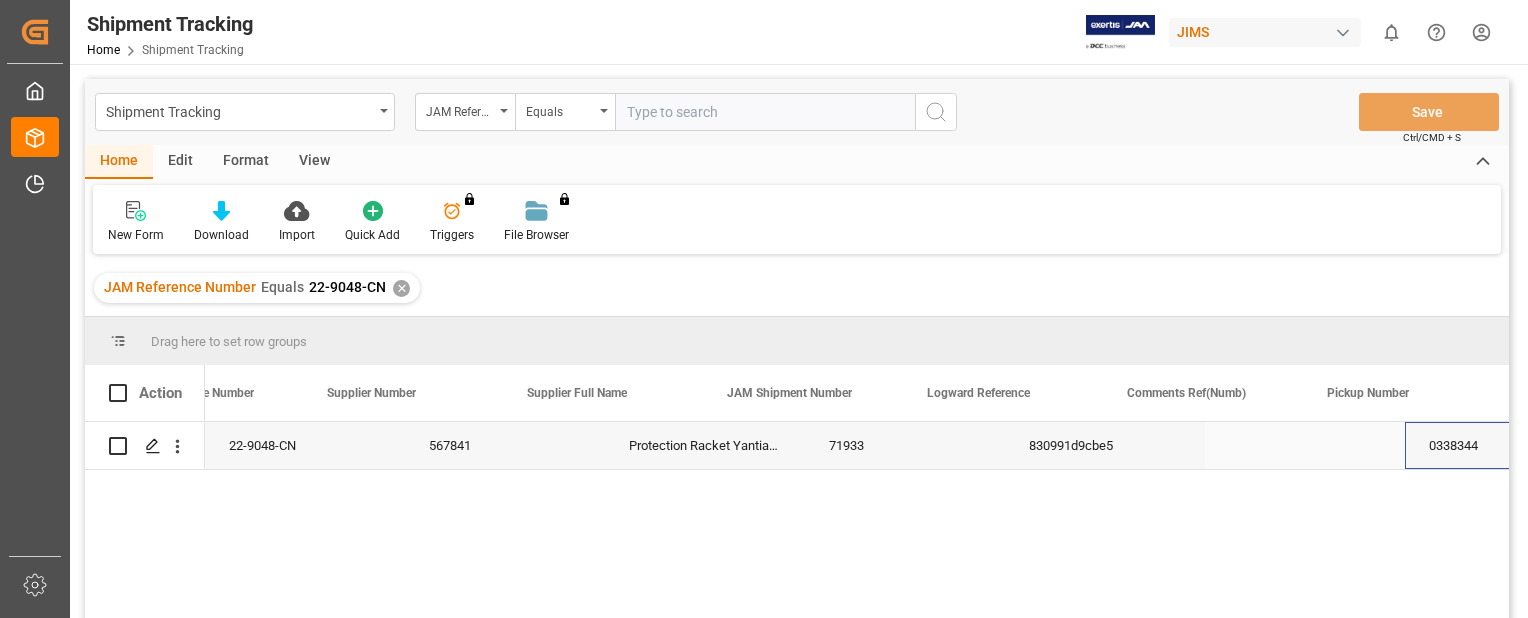 scroll, scrollTop: 0, scrollLeft: 102, axis: horizontal 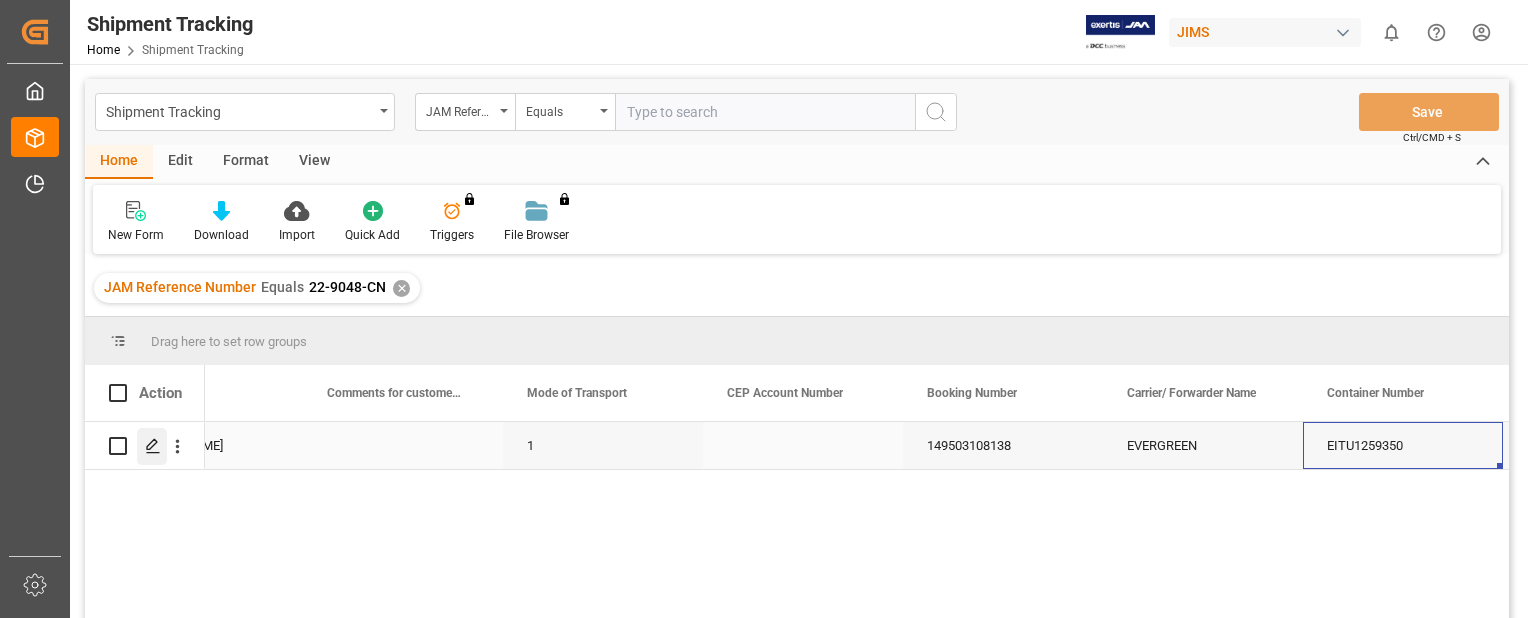 click 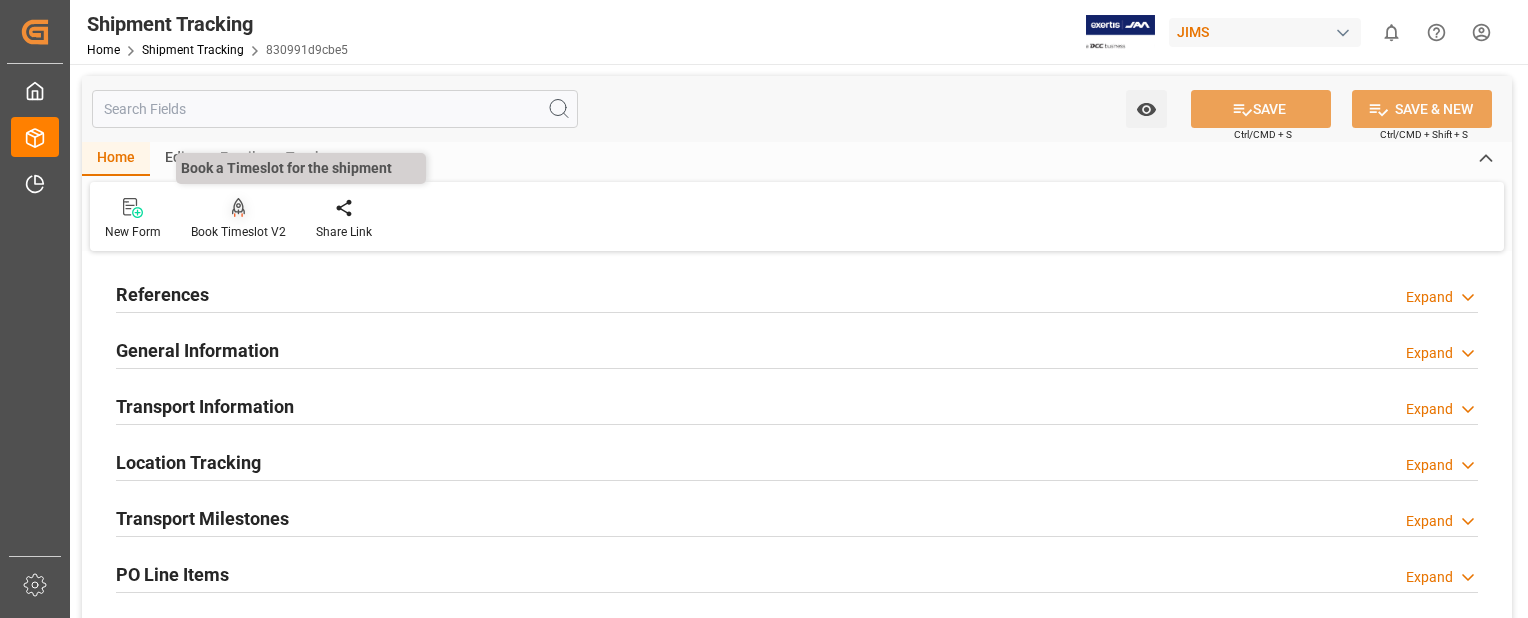 click 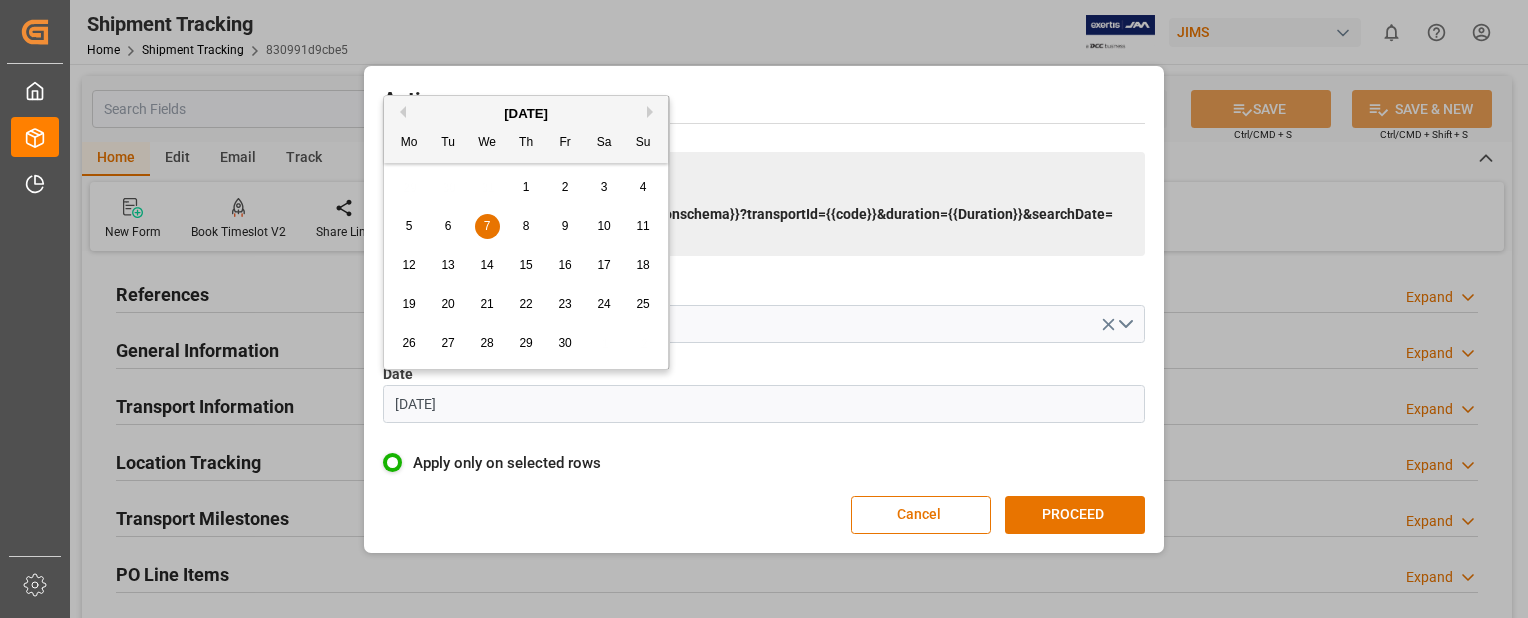 click on "[DATE]" at bounding box center (764, 404) 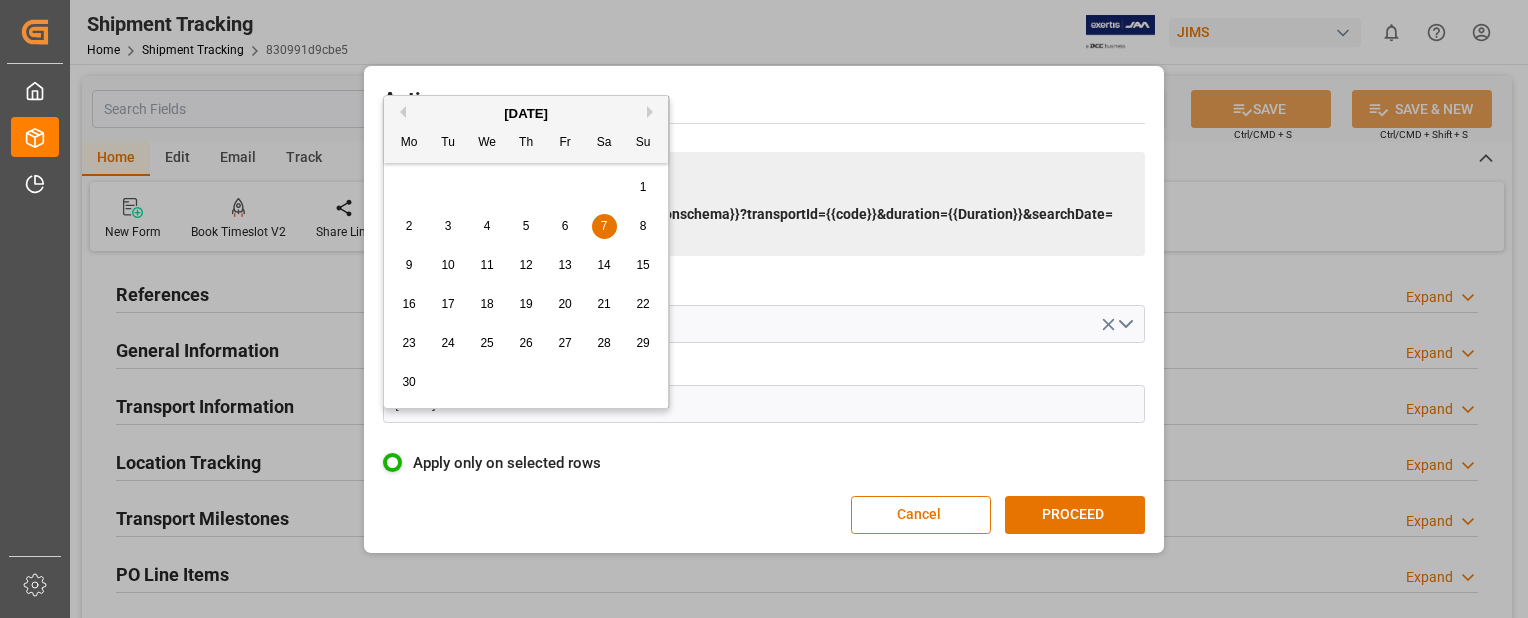 click on "Next Month" at bounding box center [653, 112] 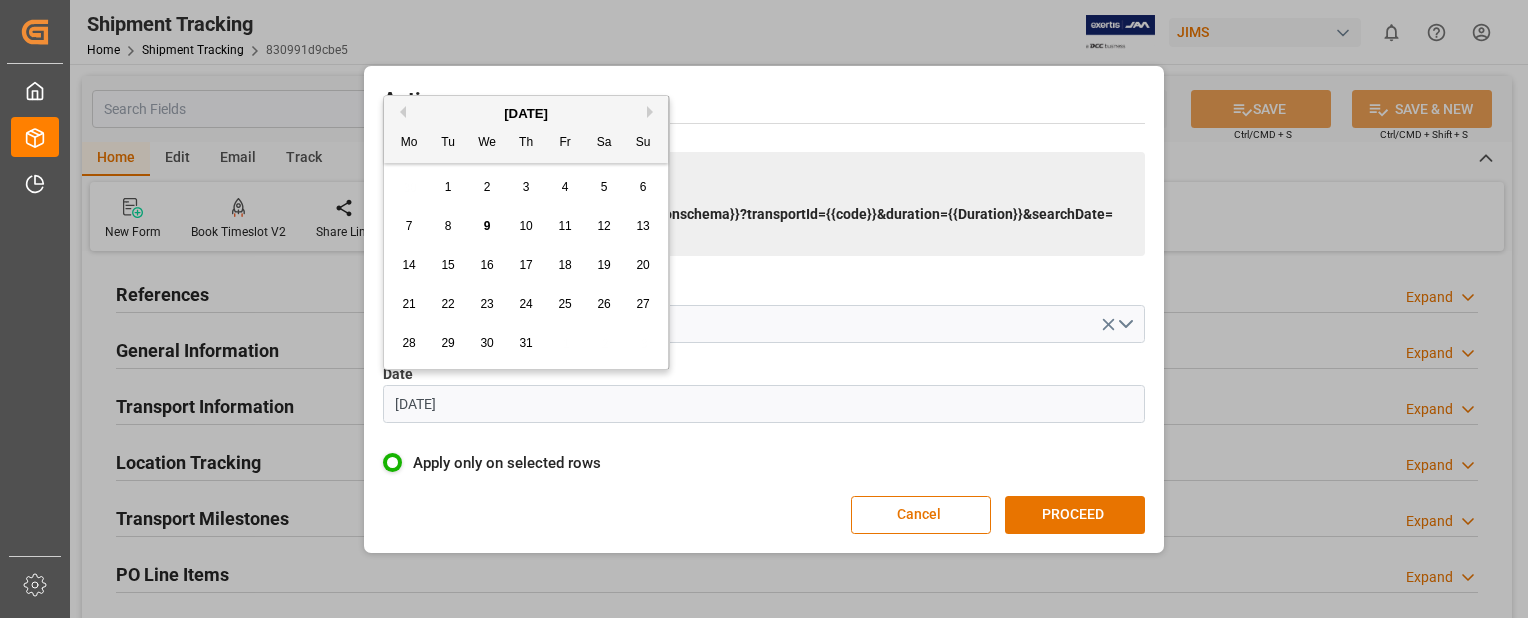 click on "10" at bounding box center (525, 226) 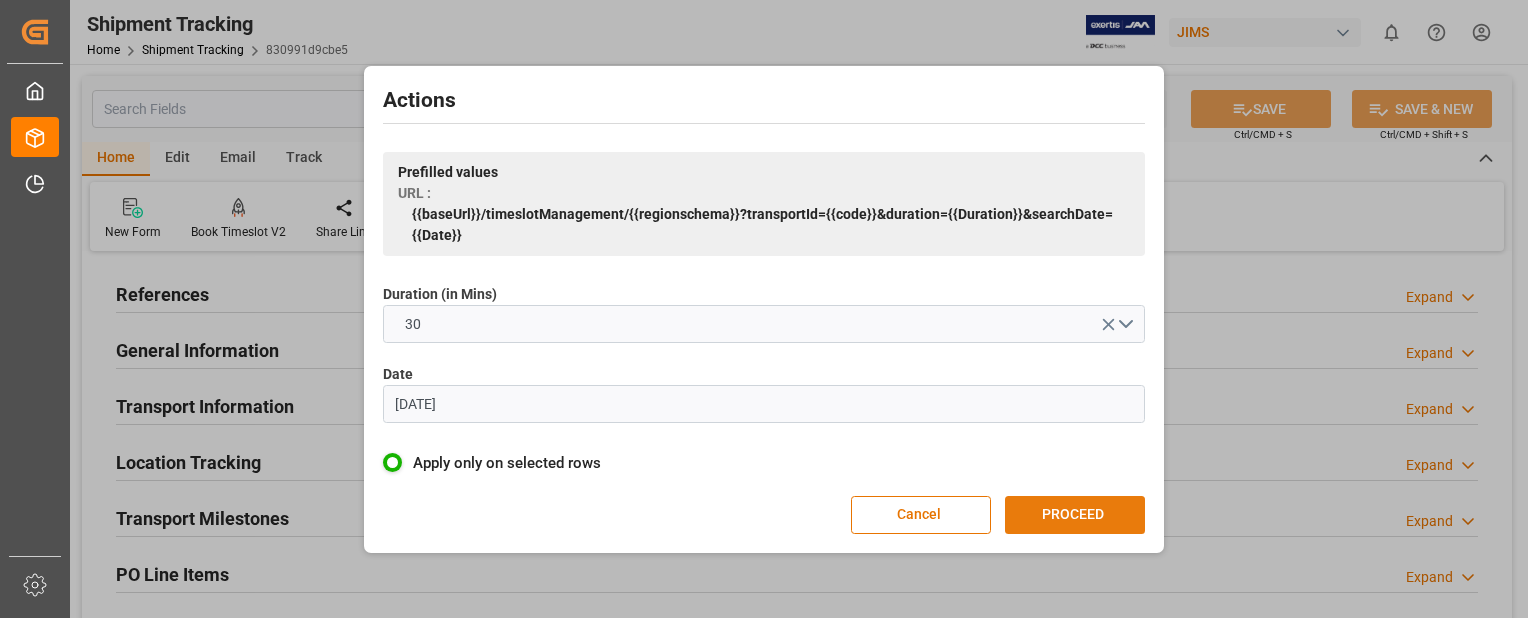 click on "PROCEED" at bounding box center (1075, 515) 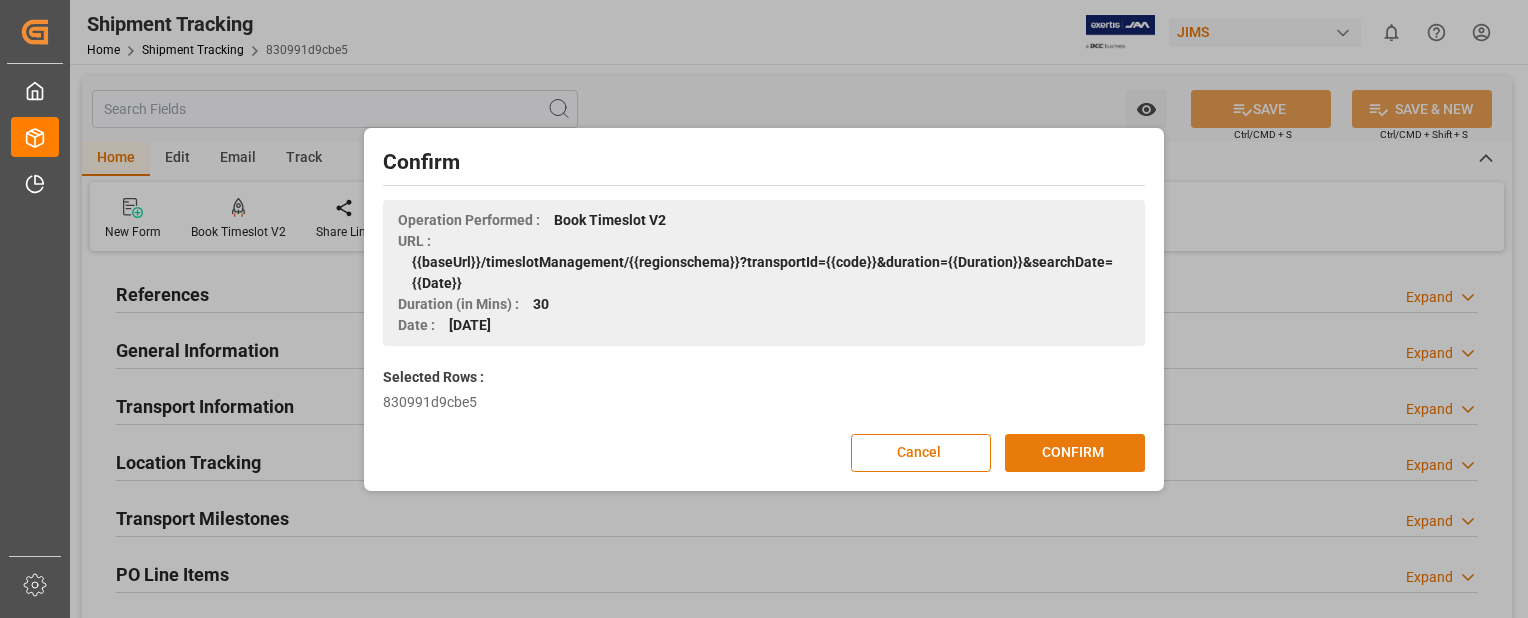 click on "CONFIRM" at bounding box center (1075, 453) 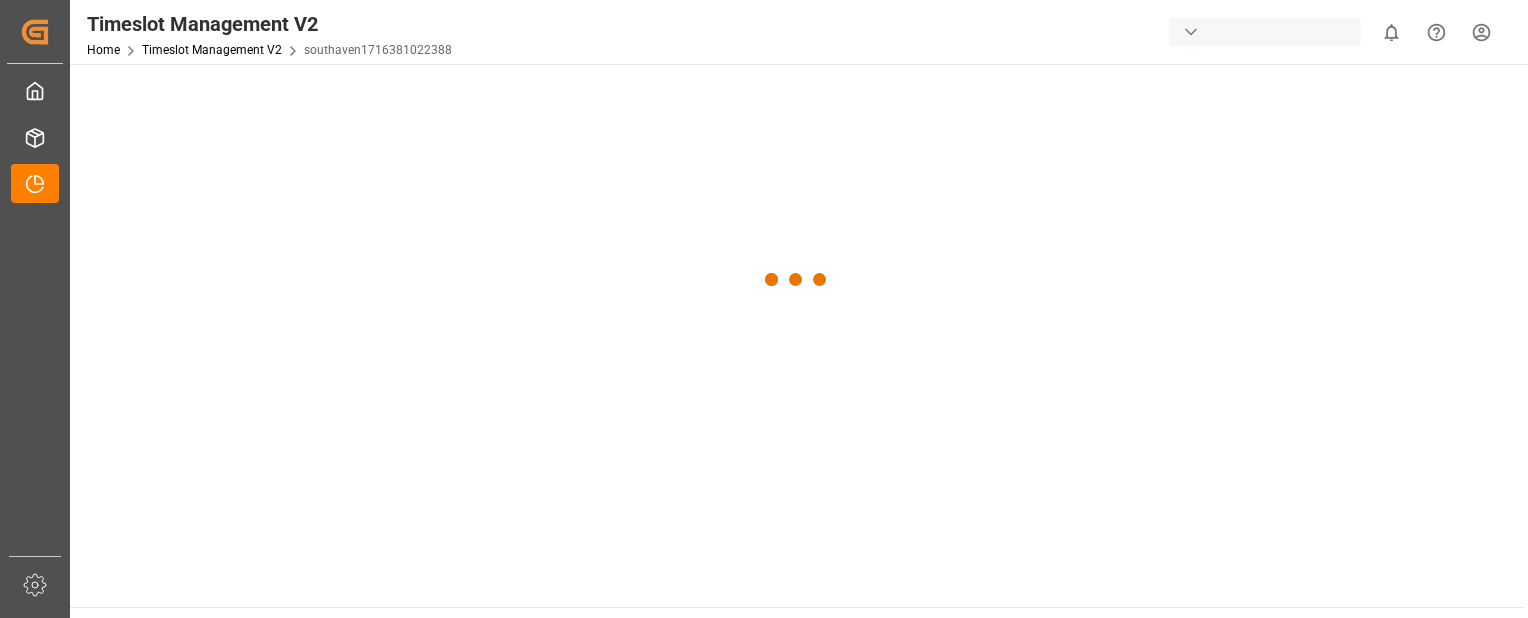 scroll, scrollTop: 0, scrollLeft: 0, axis: both 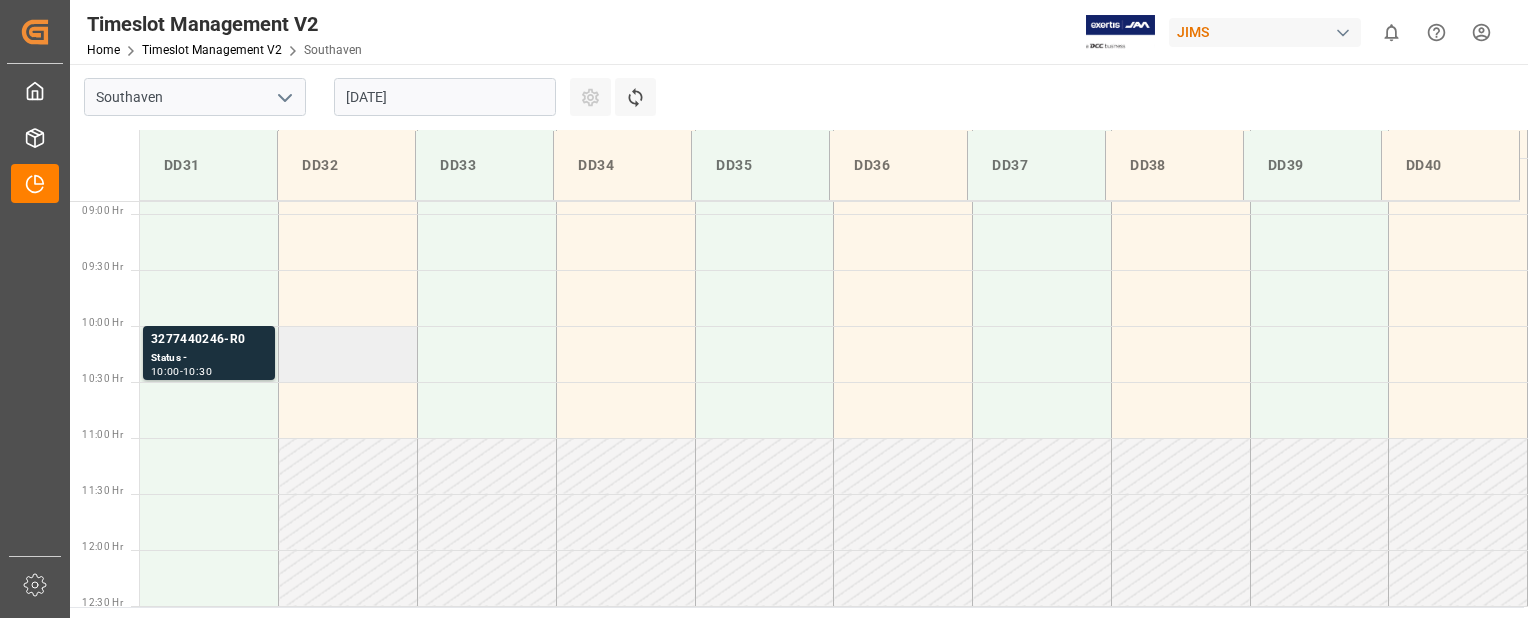 click at bounding box center [348, 354] 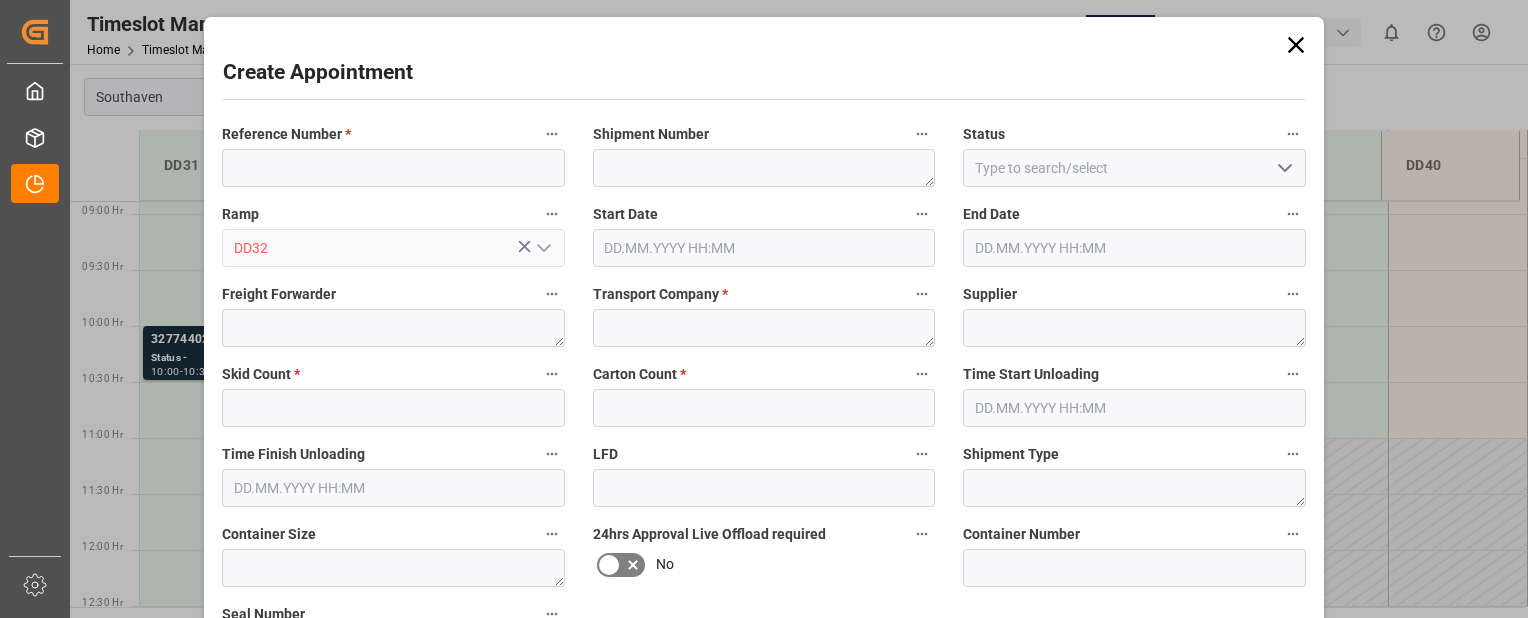 type on "10.07.2025 10:00" 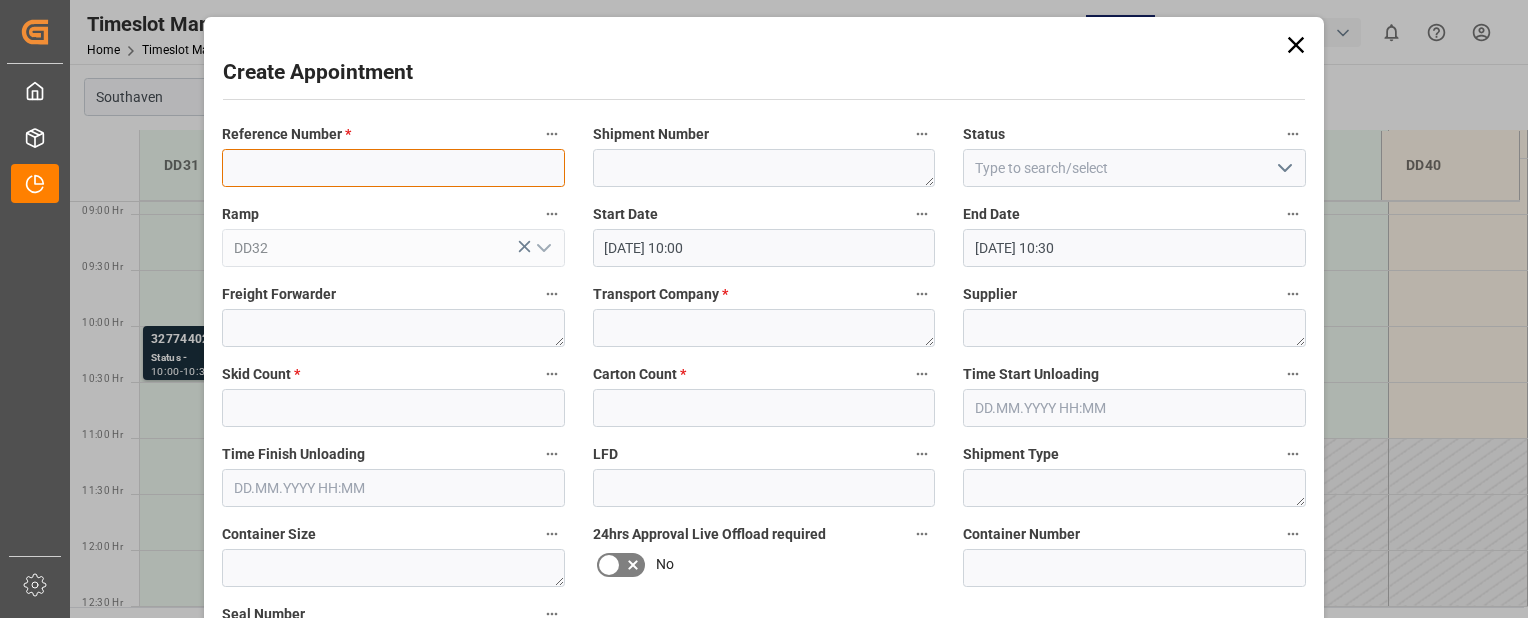 paste on "22-9048-CN" 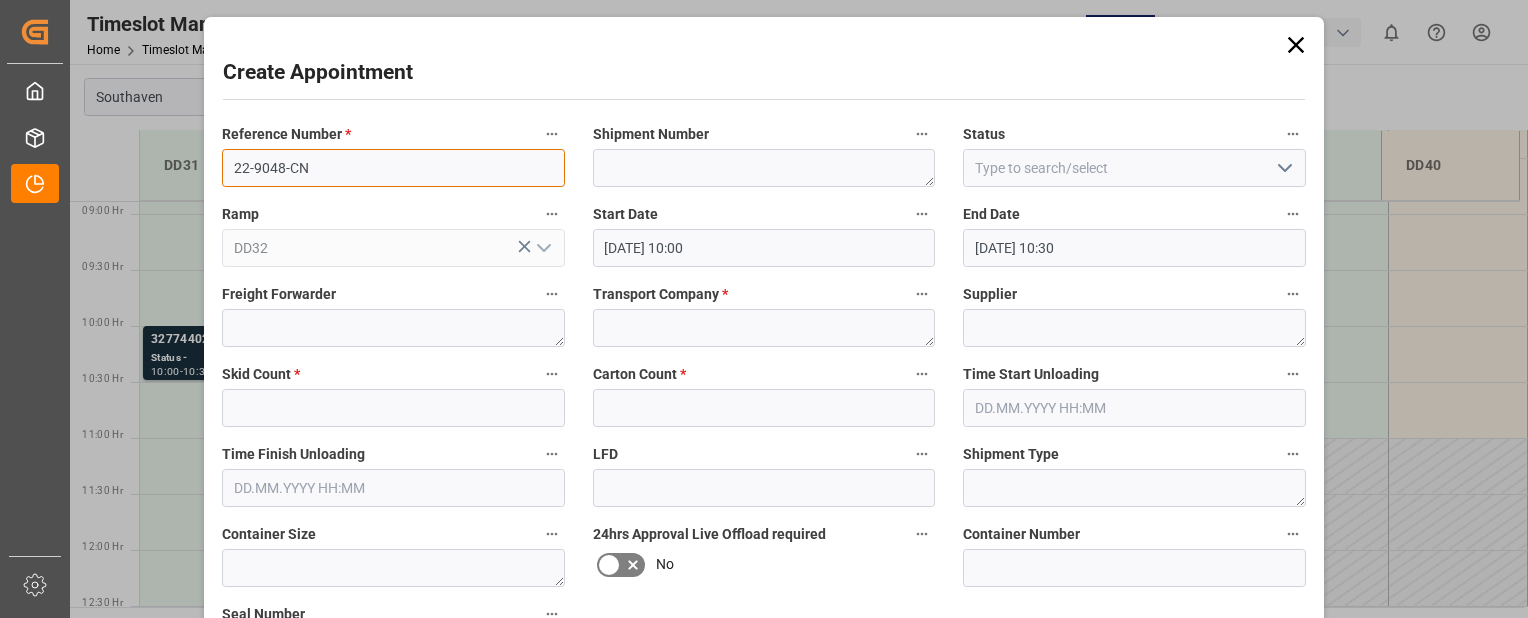 type on "22-9048-CN" 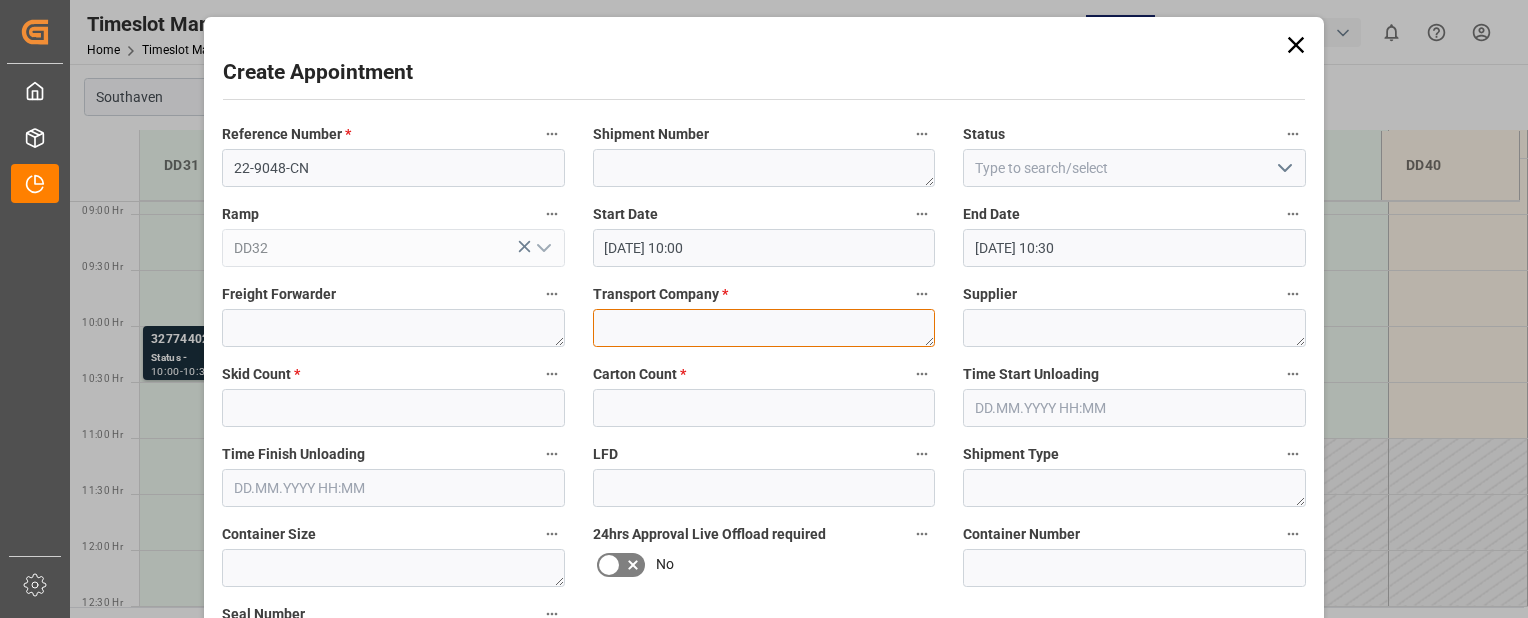 click at bounding box center (764, 328) 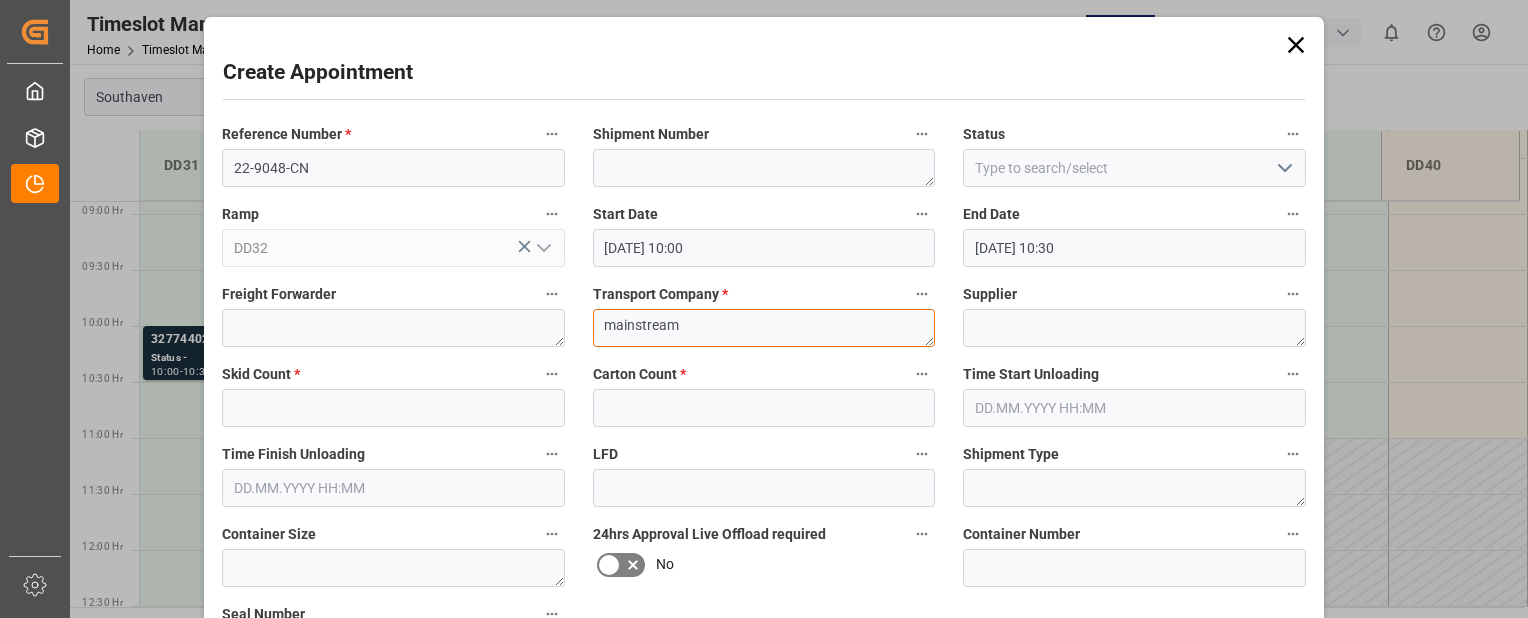 type on "mainstream" 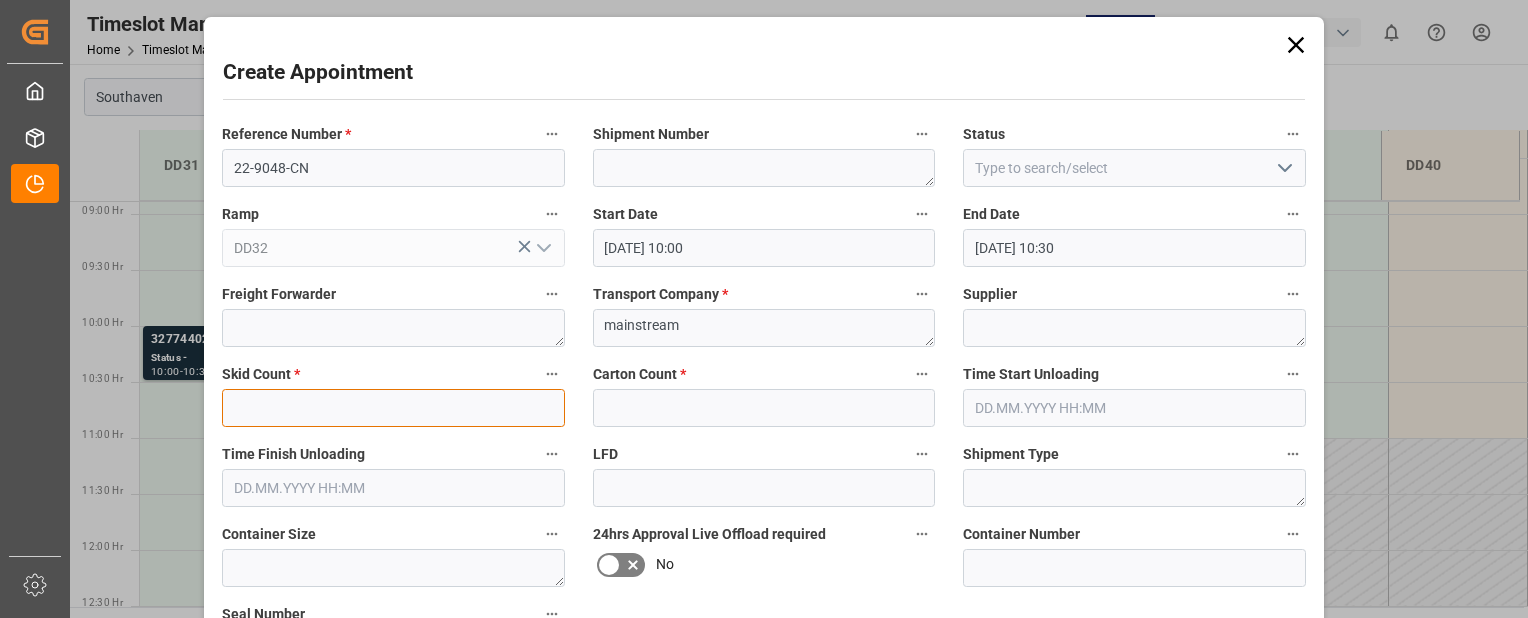 click at bounding box center (393, 408) 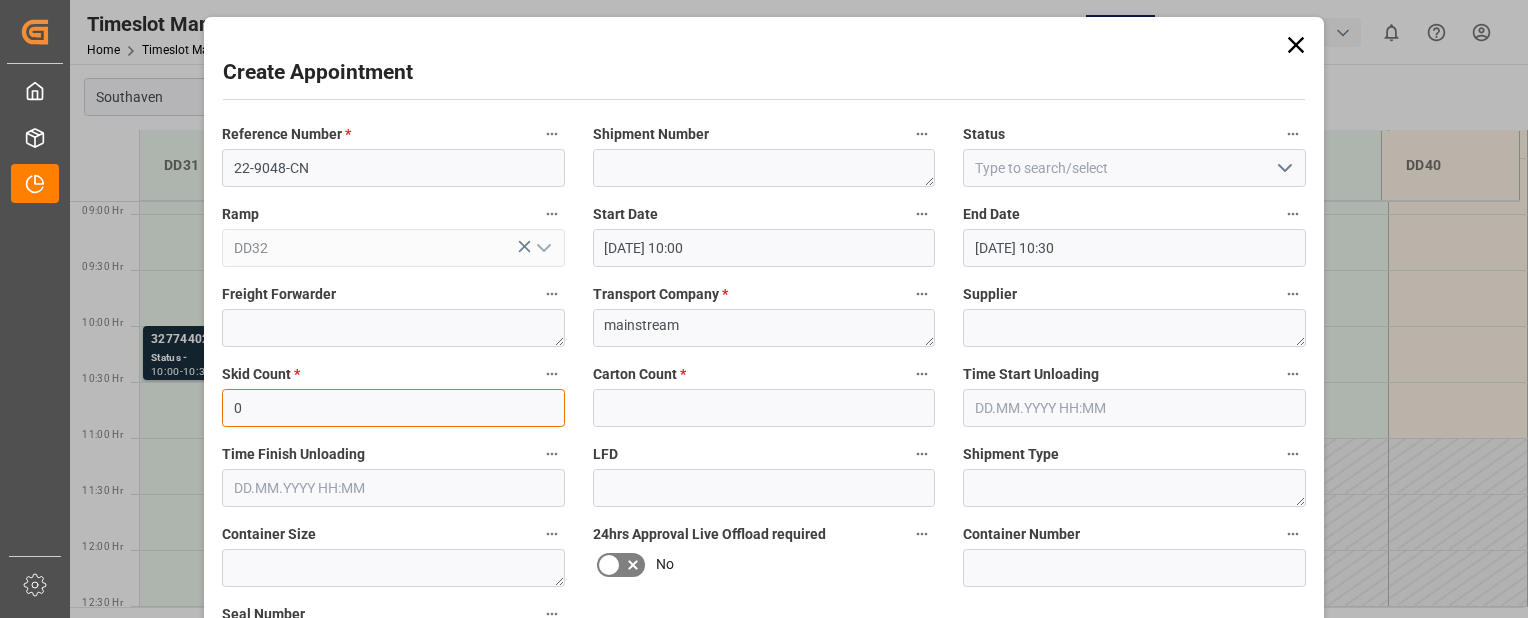 type on "0" 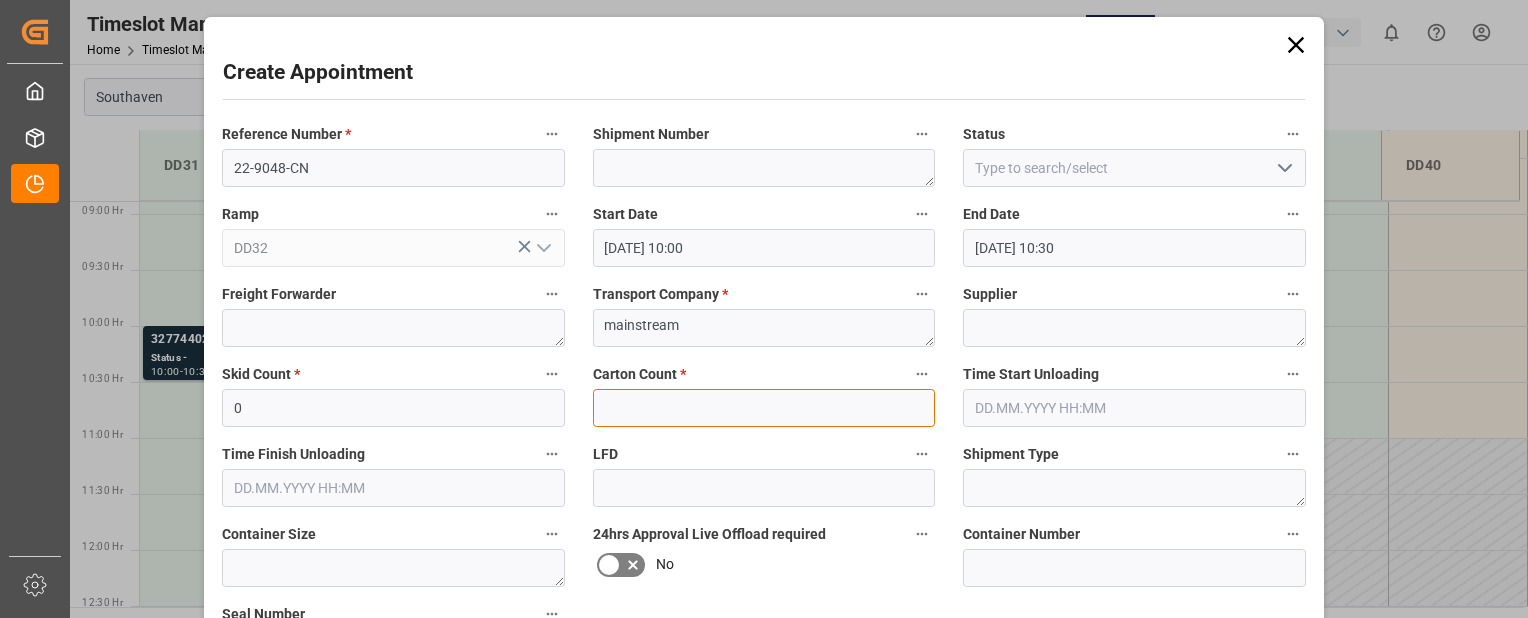 click at bounding box center (764, 408) 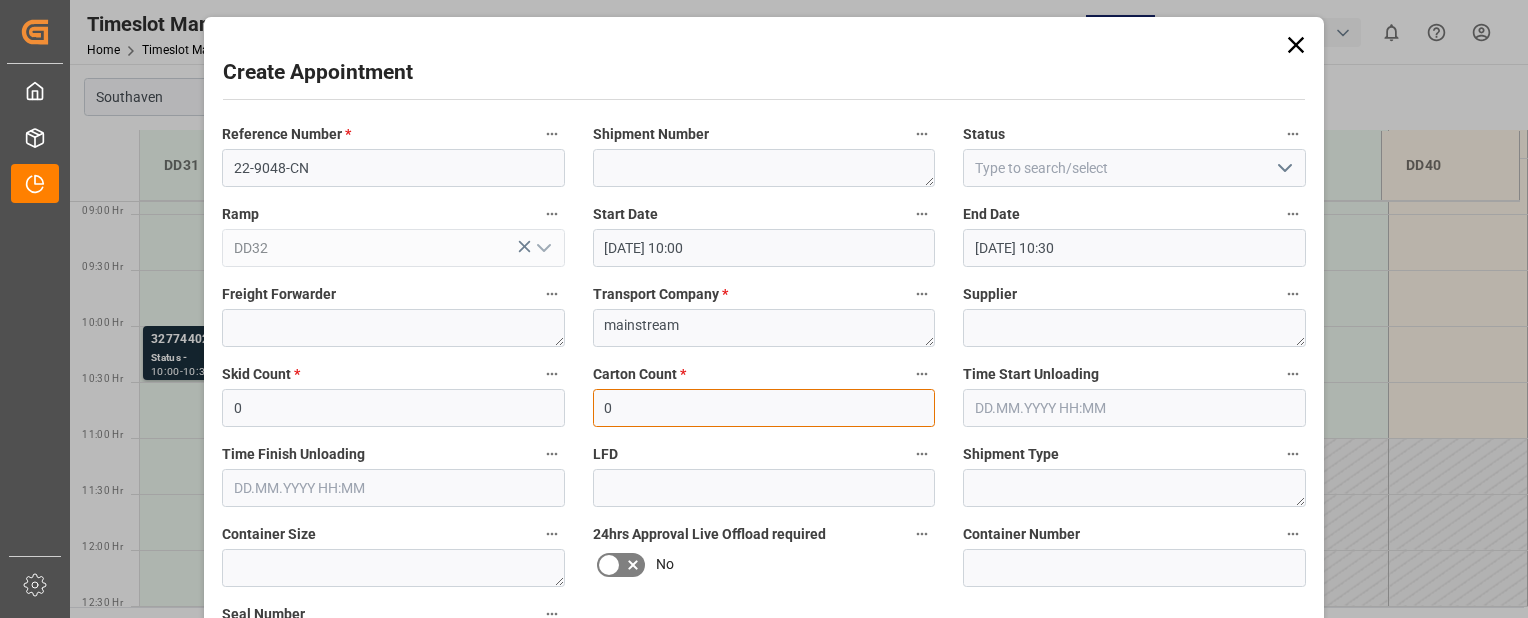 type on "0" 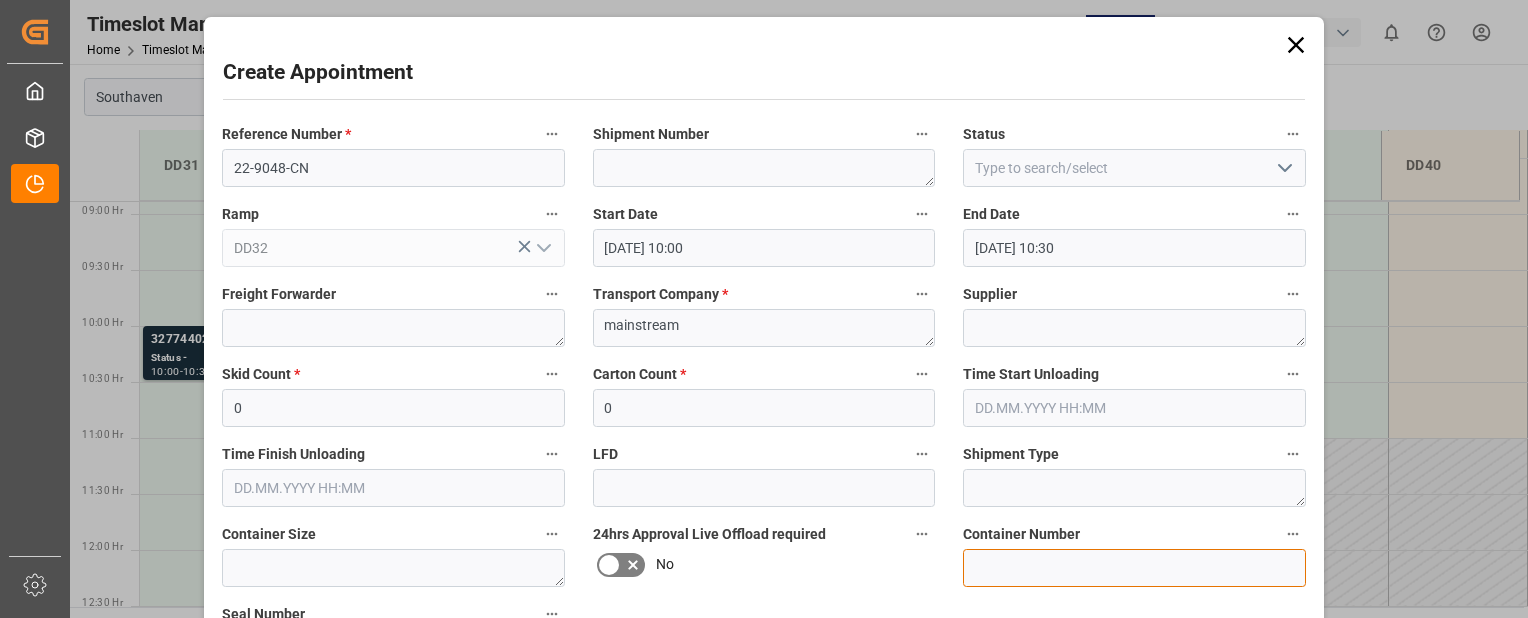 click at bounding box center (1134, 568) 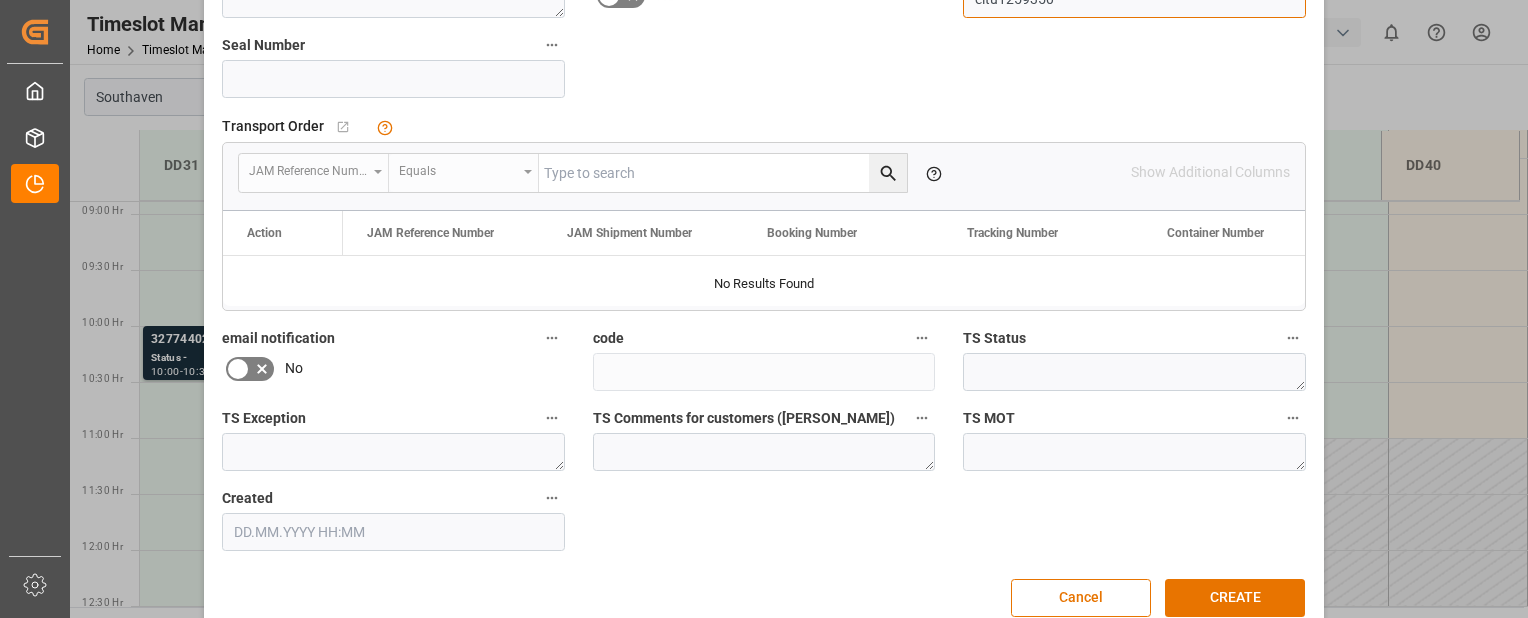 scroll, scrollTop: 603, scrollLeft: 0, axis: vertical 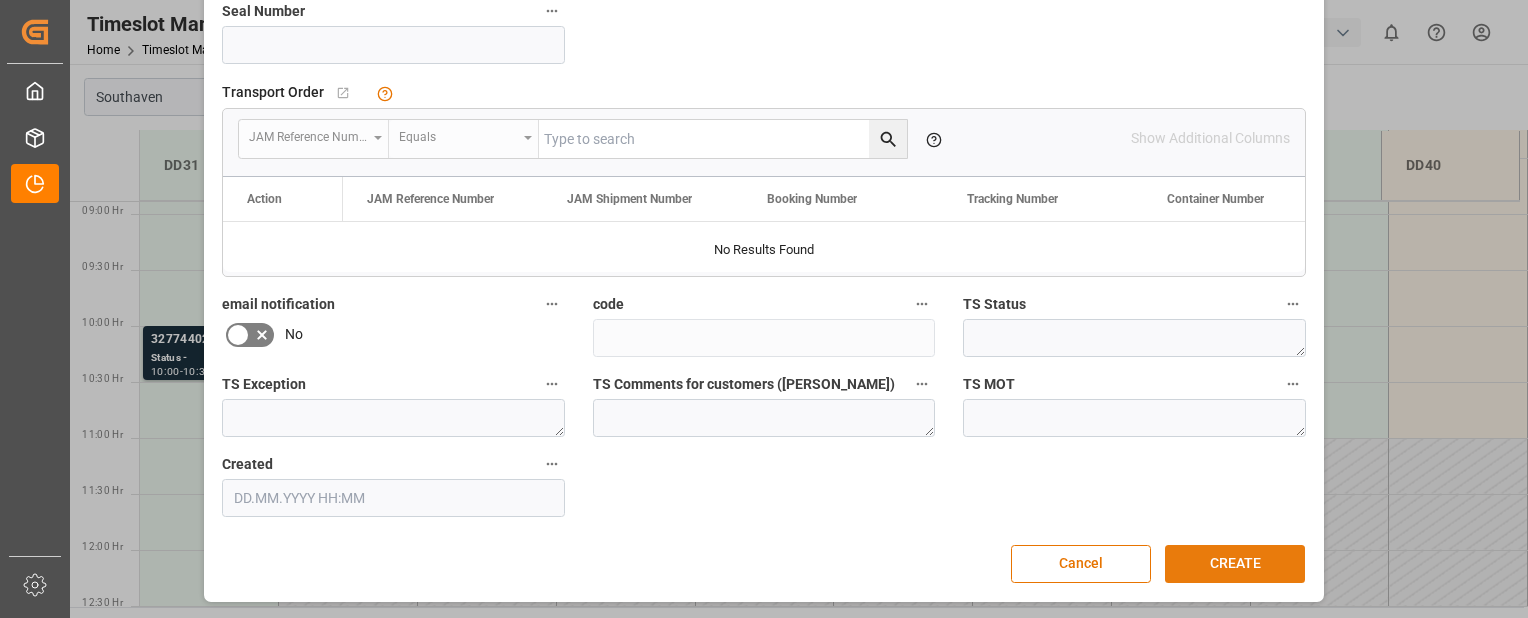 type on "eitu1259350" 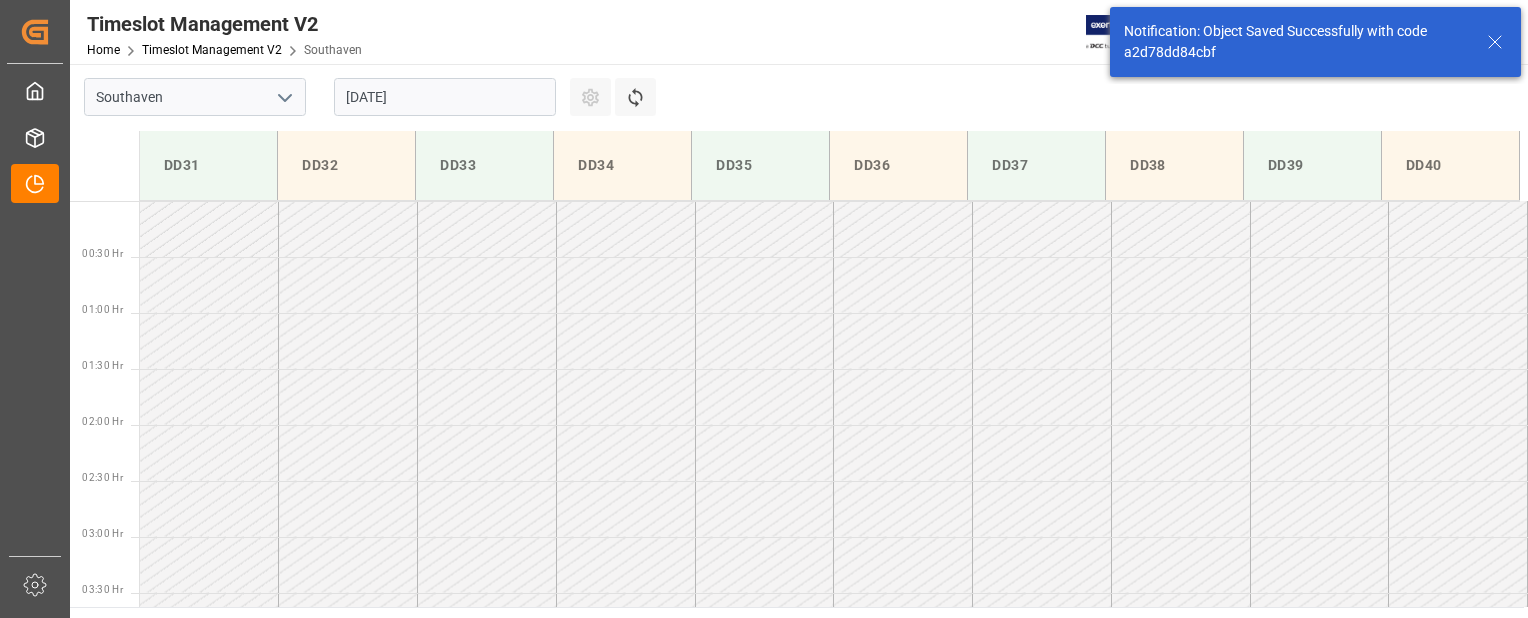 scroll, scrollTop: 995, scrollLeft: 0, axis: vertical 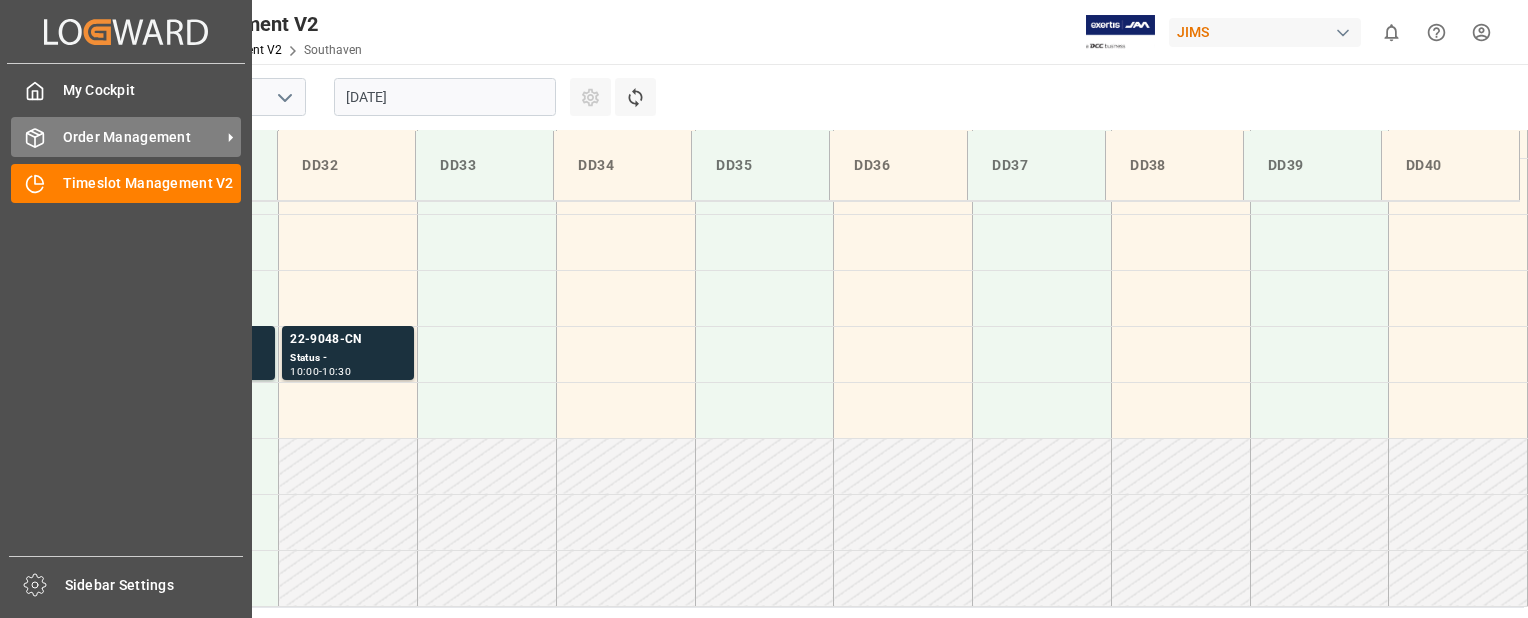 click 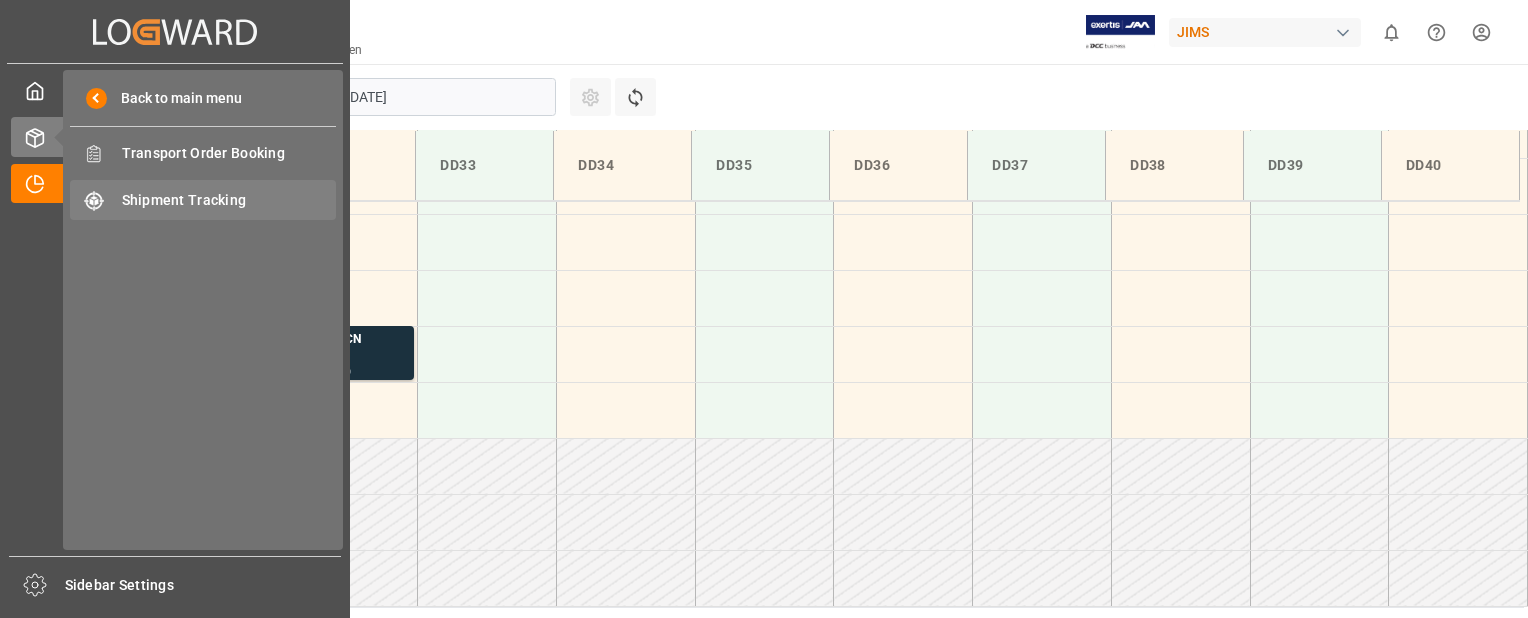 click on "Shipment Tracking" at bounding box center (229, 200) 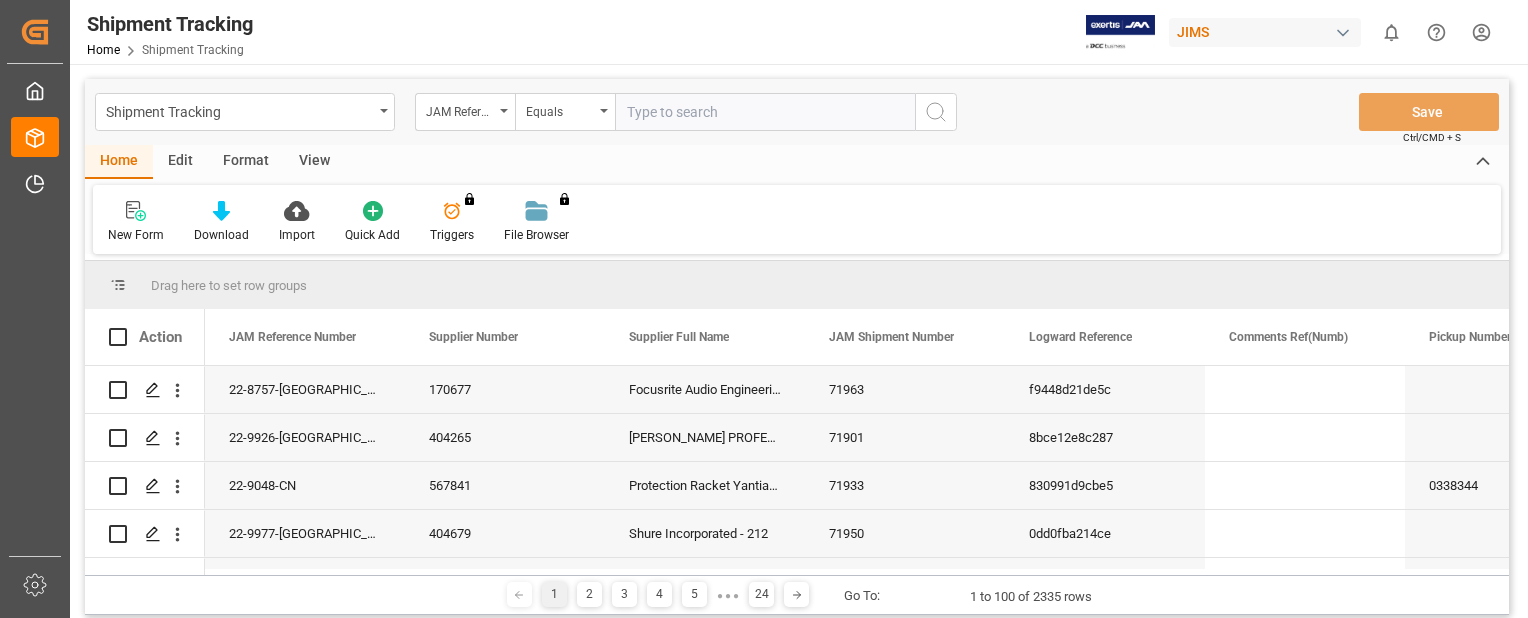 click at bounding box center [765, 112] 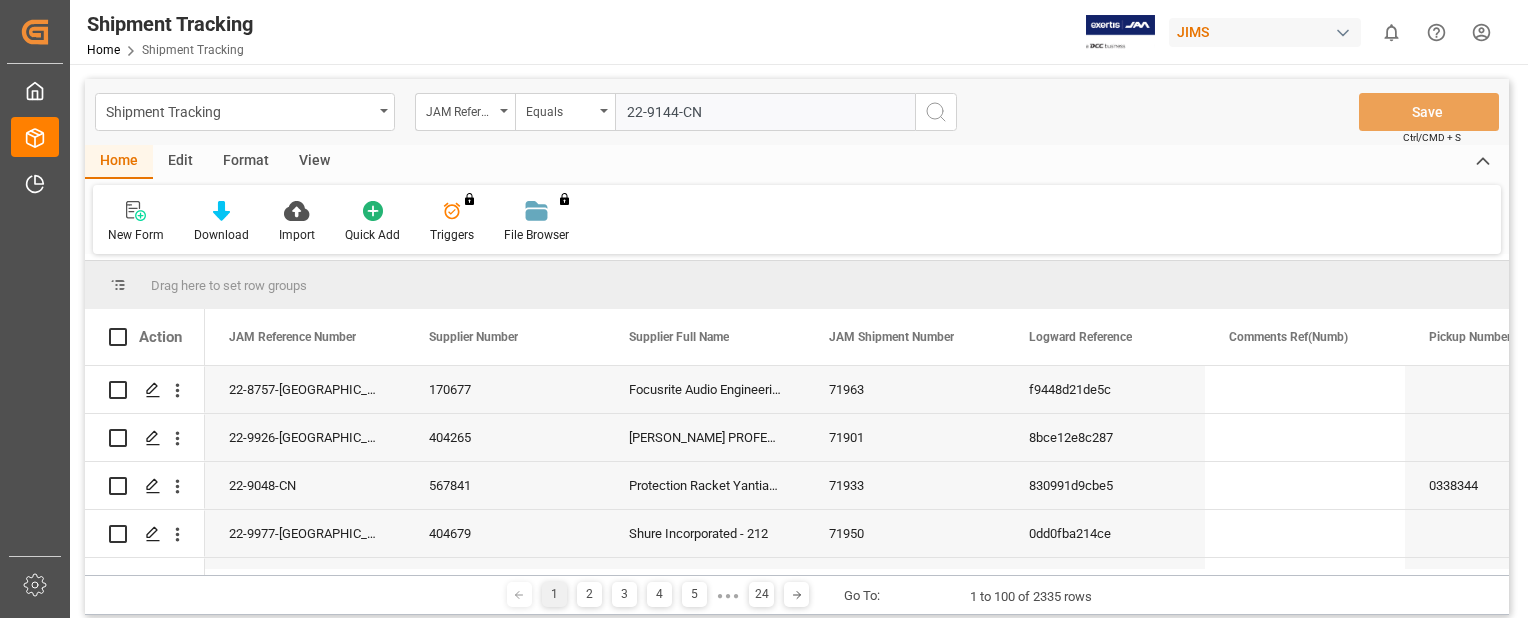 type 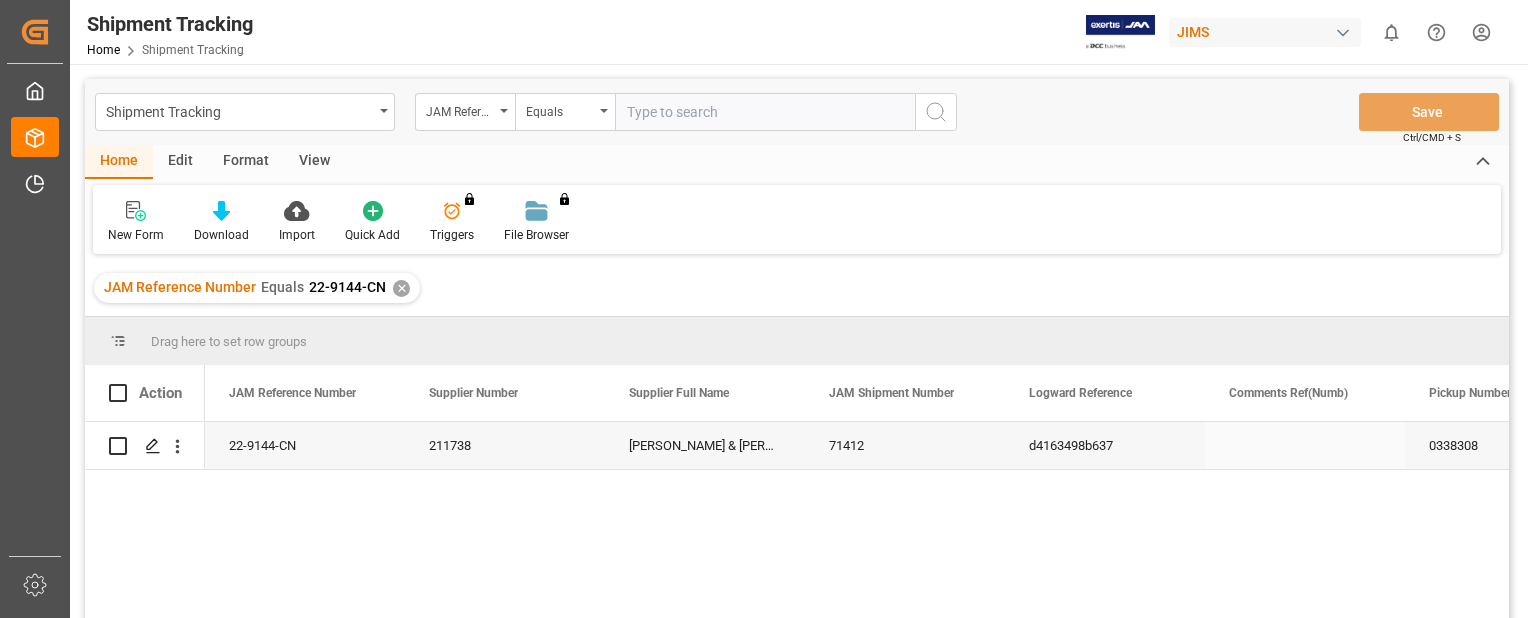click on "22-9144-CN" at bounding box center [305, 445] 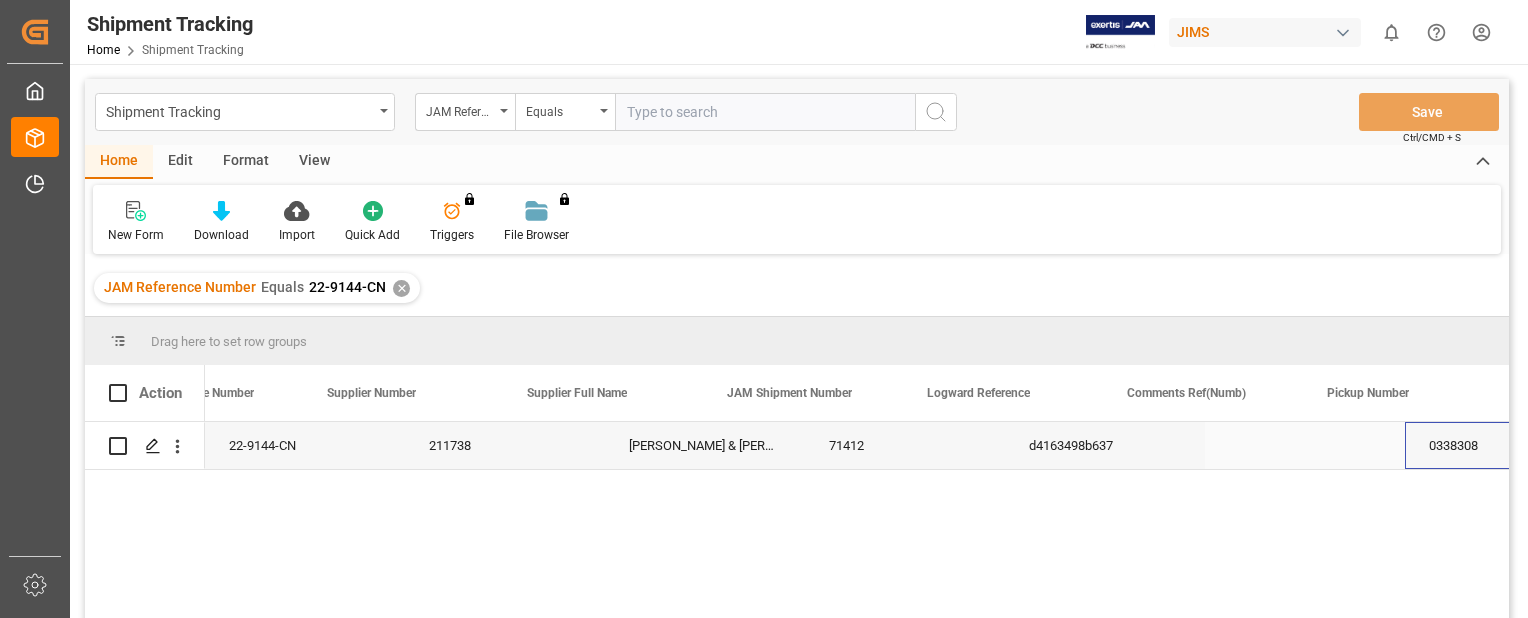 scroll, scrollTop: 0, scrollLeft: 302, axis: horizontal 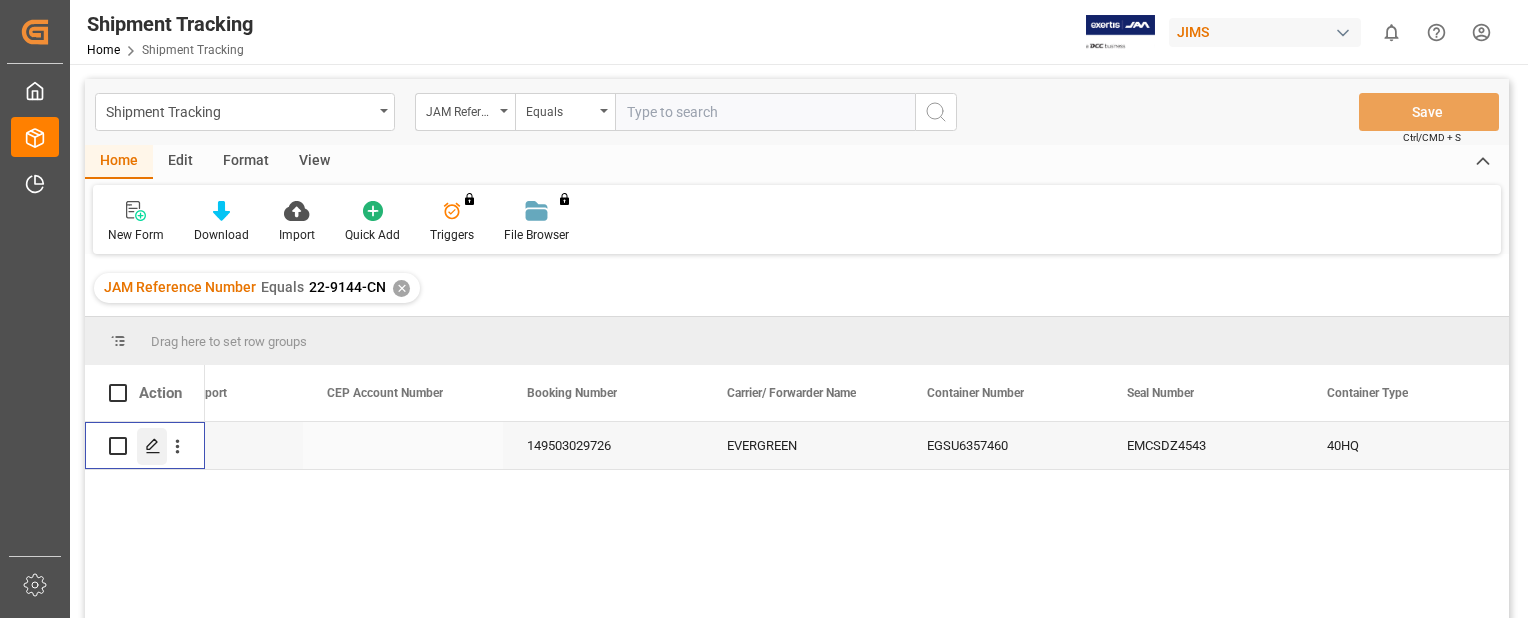 click 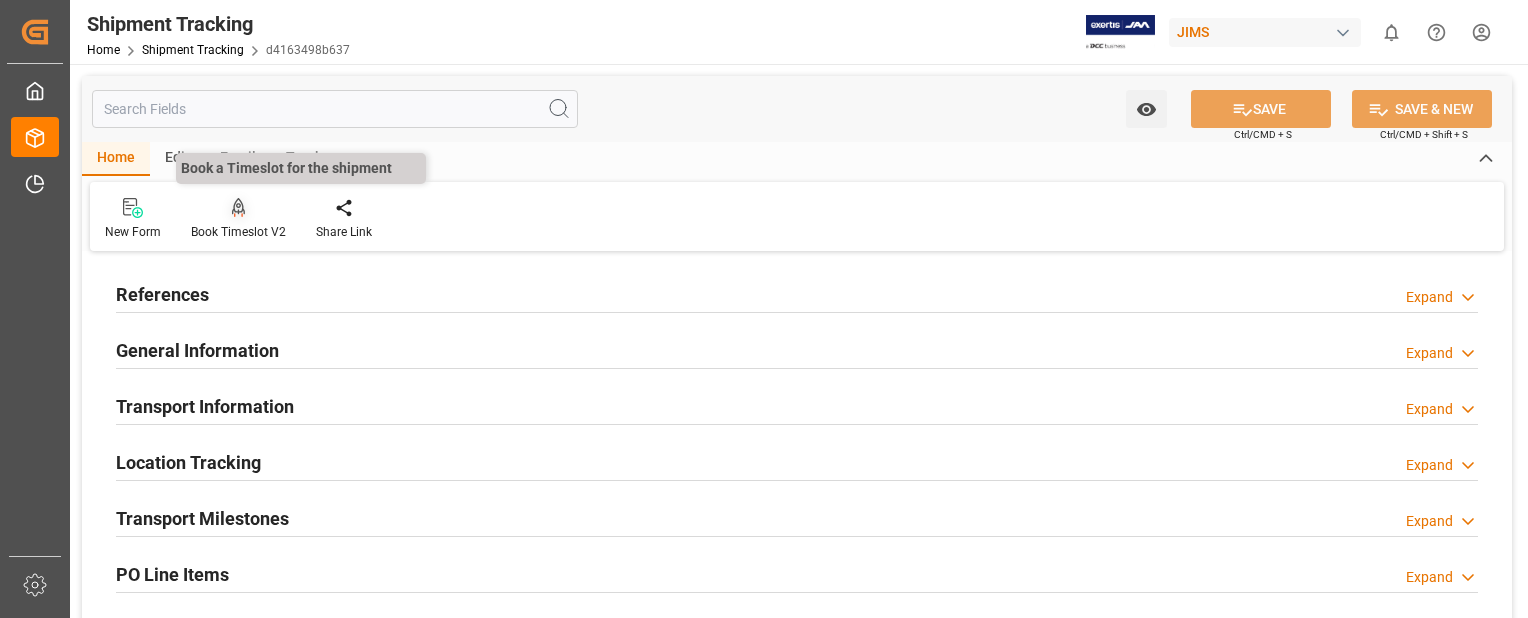 click 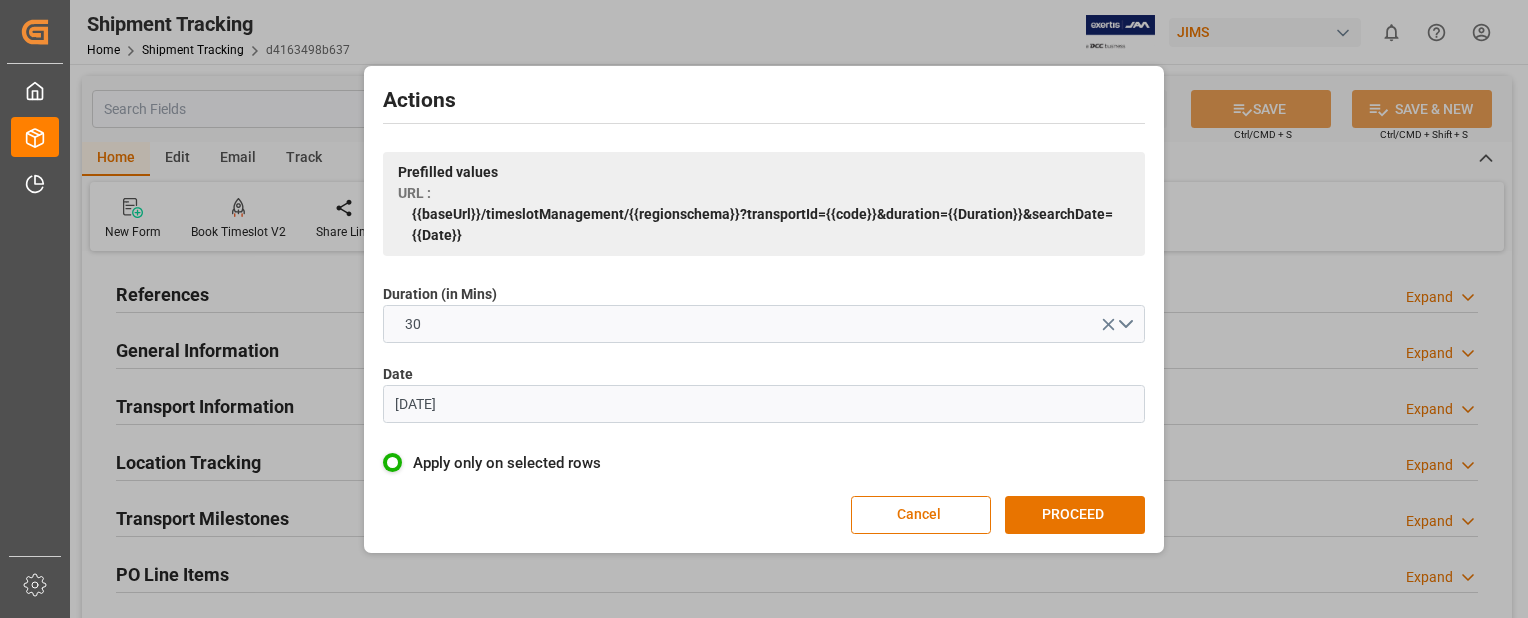 click on "[DATE]" at bounding box center (764, 404) 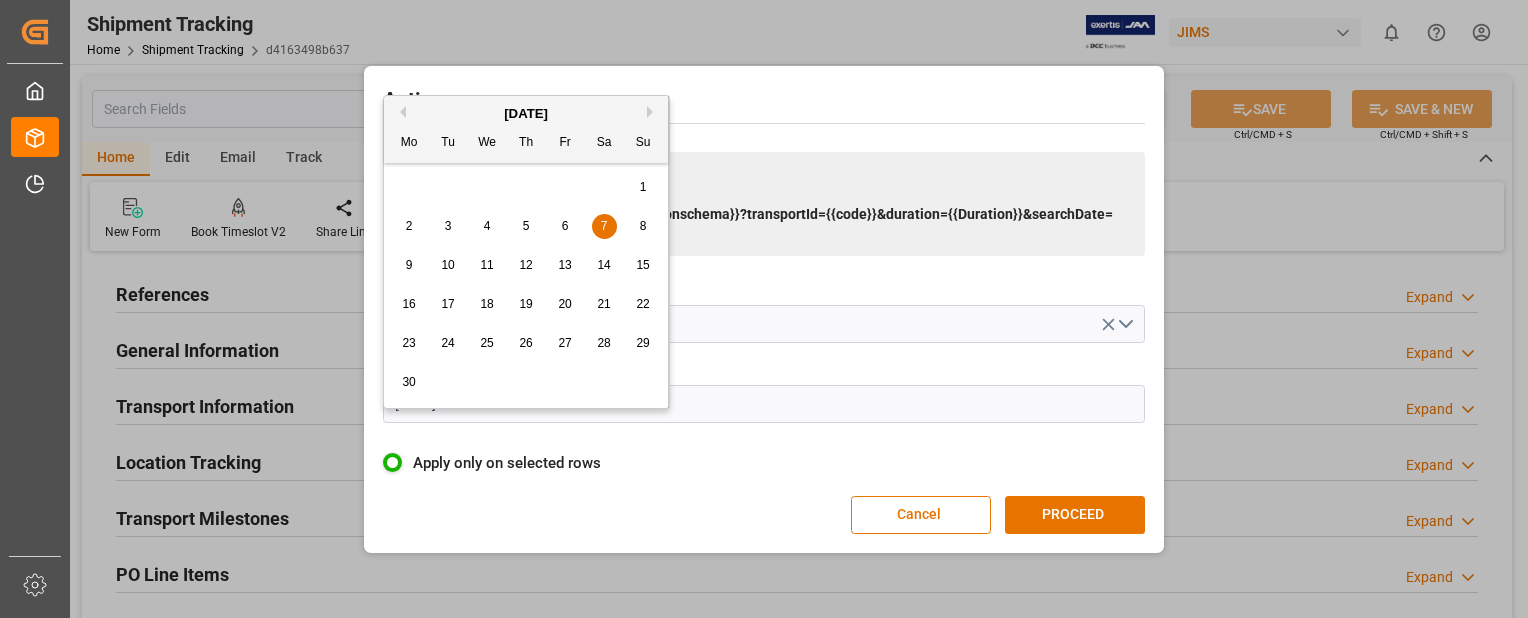 click on "Next Month" at bounding box center (653, 112) 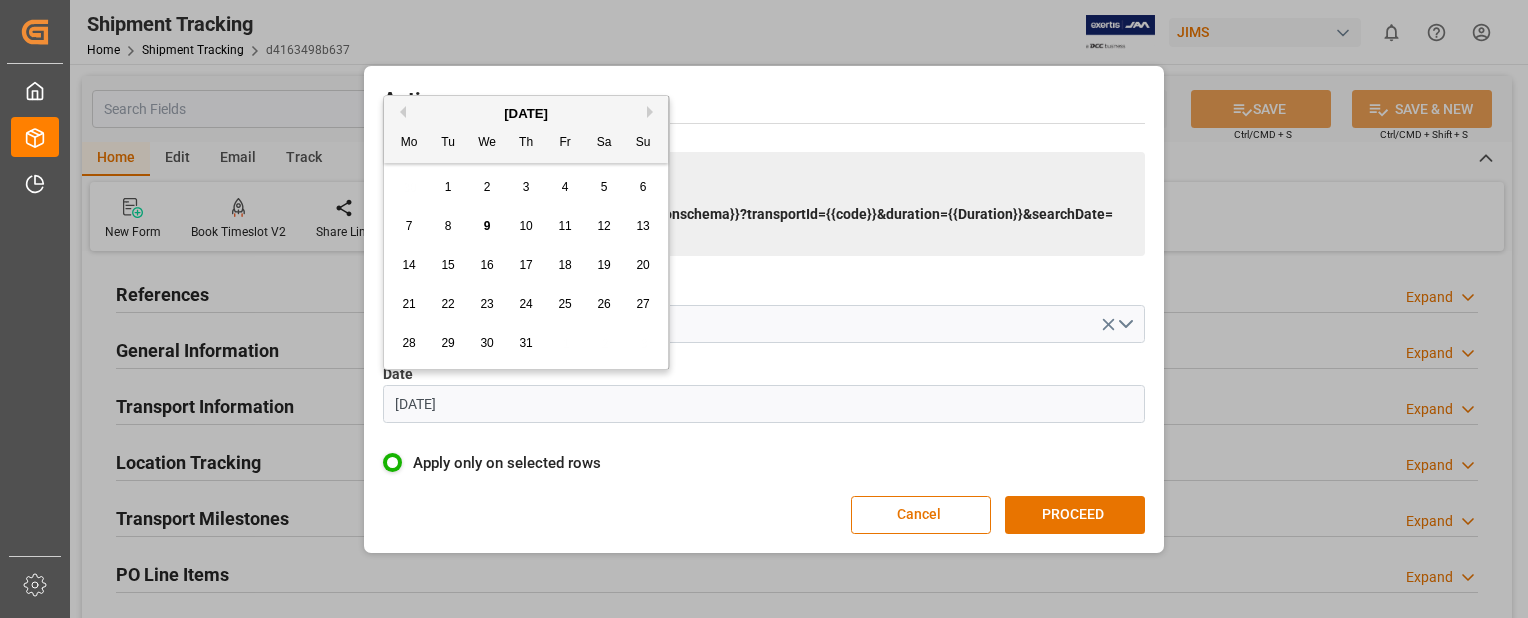 click on "10" at bounding box center (525, 226) 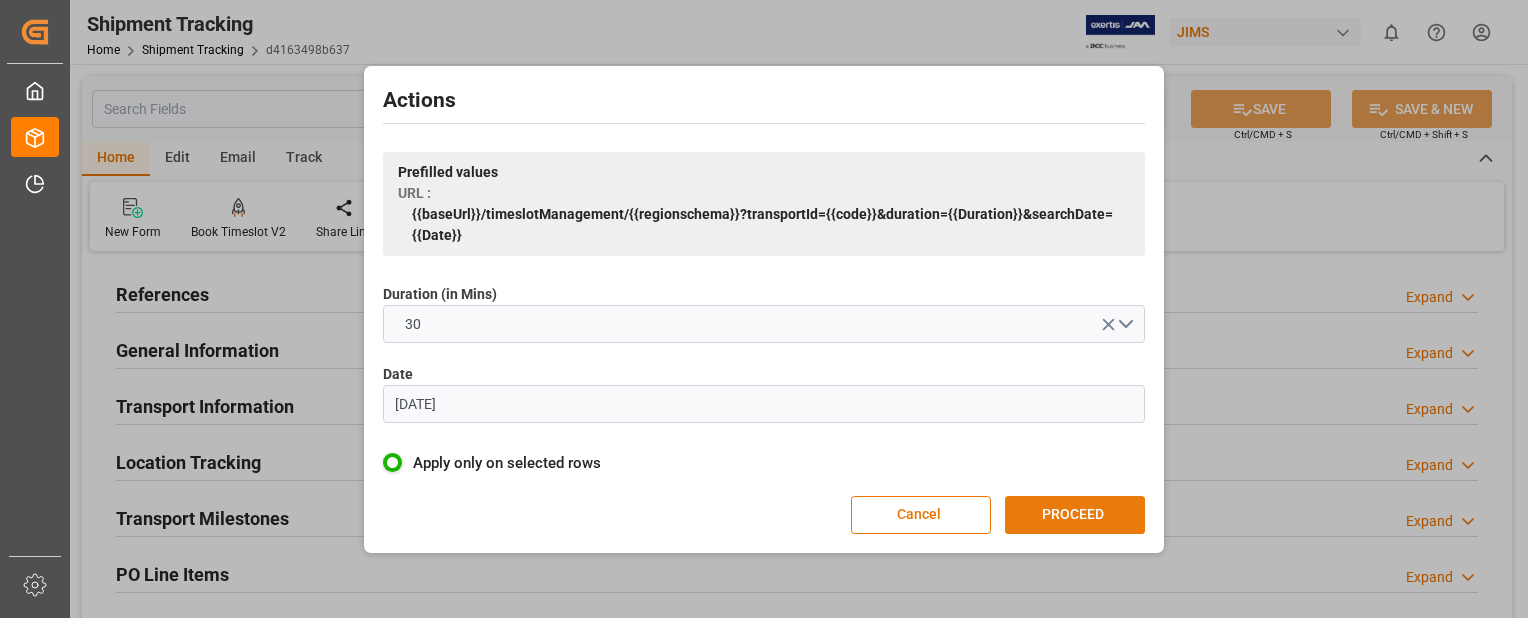 click on "PROCEED" at bounding box center [1075, 515] 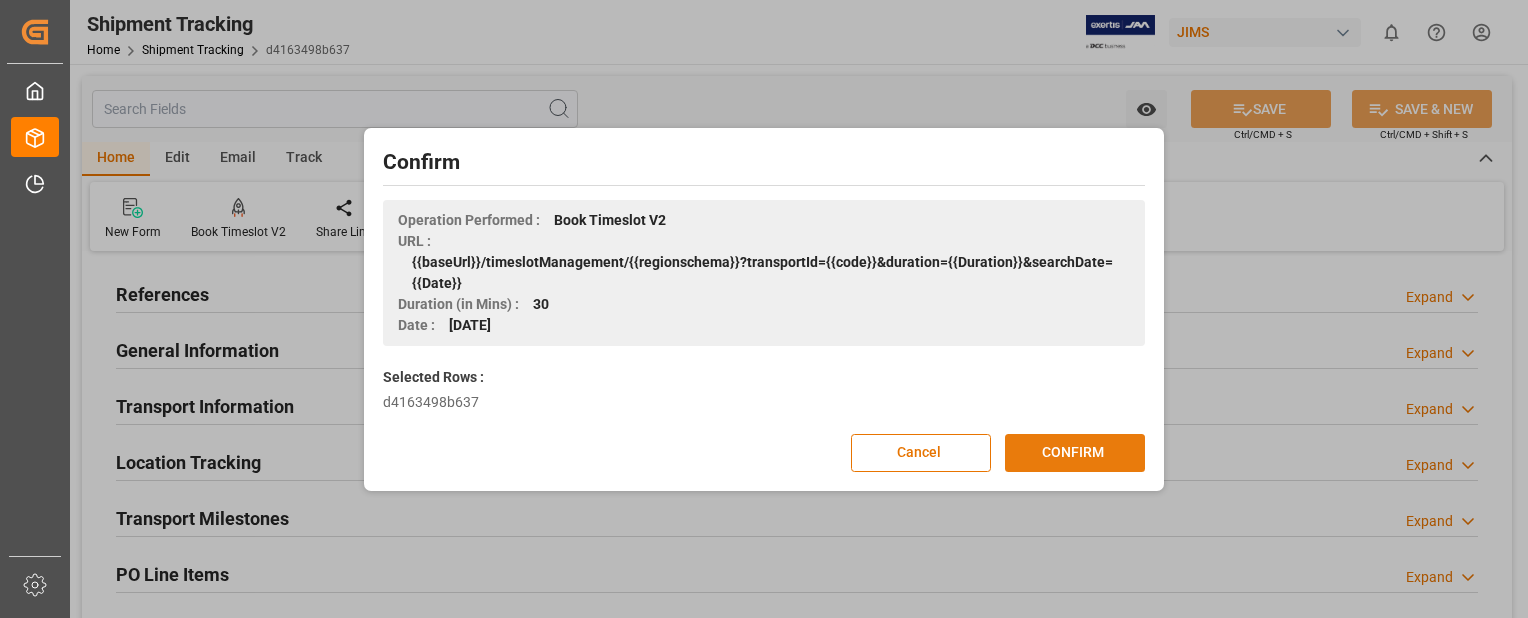 click on "CONFIRM" at bounding box center (1075, 453) 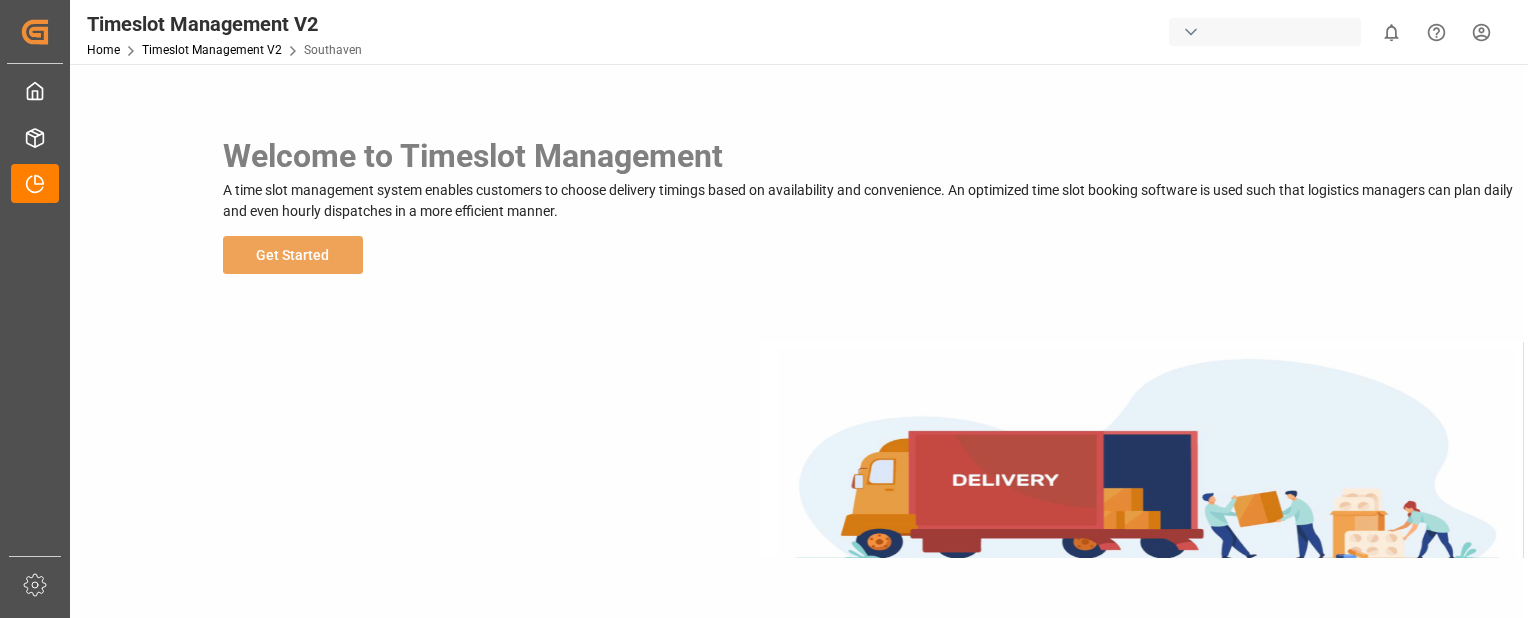 scroll, scrollTop: 0, scrollLeft: 0, axis: both 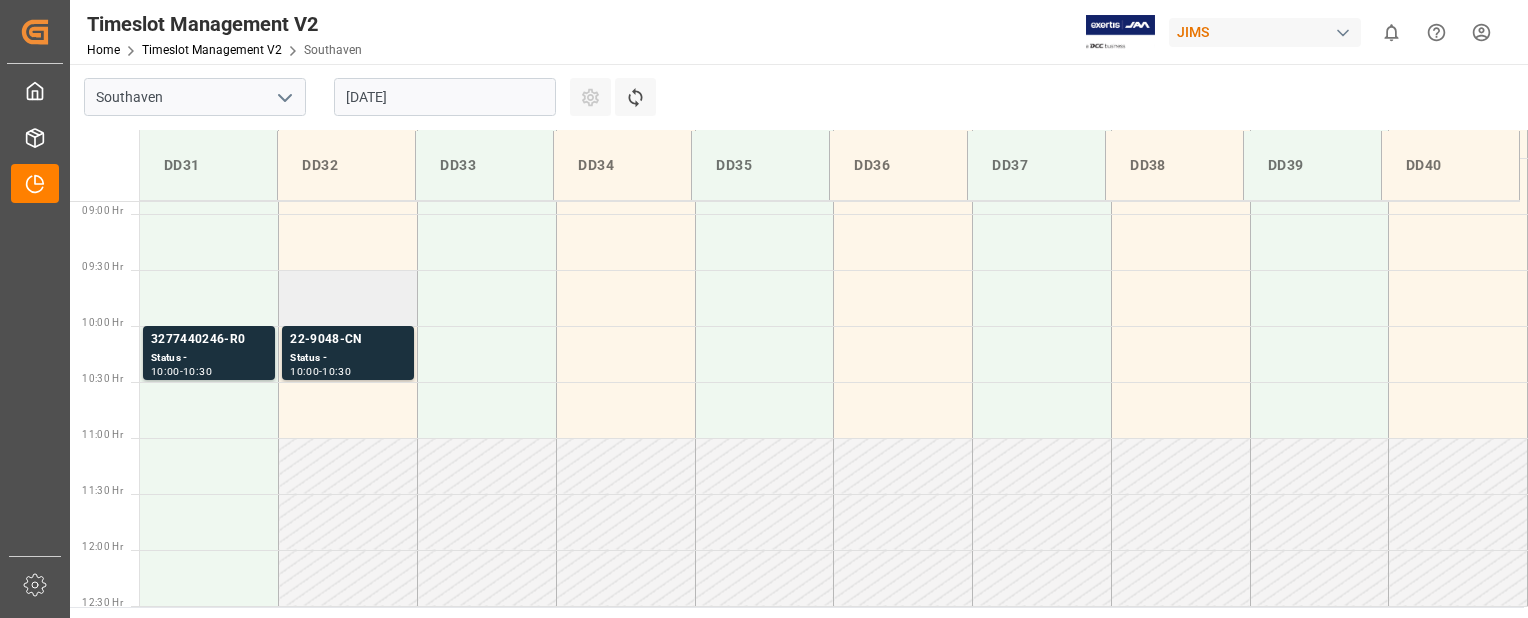 click at bounding box center [348, 298] 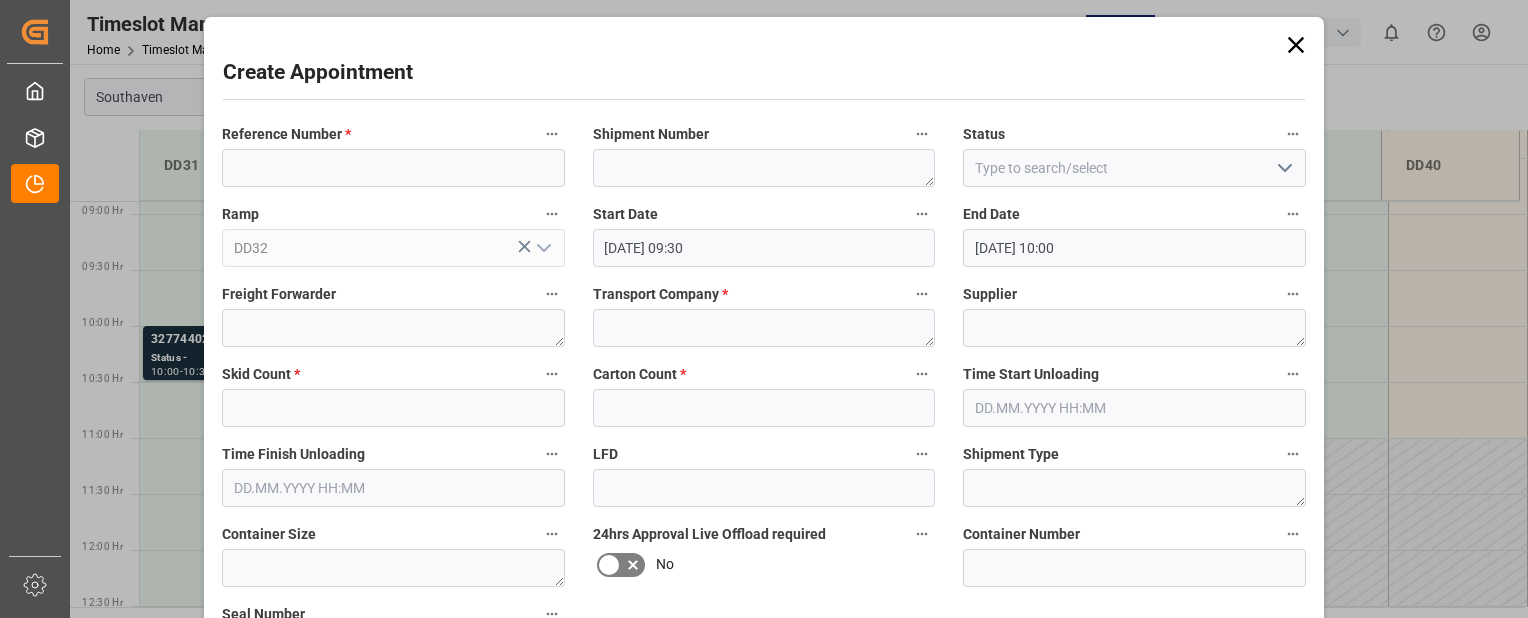 type on "10.07.2025 09:30" 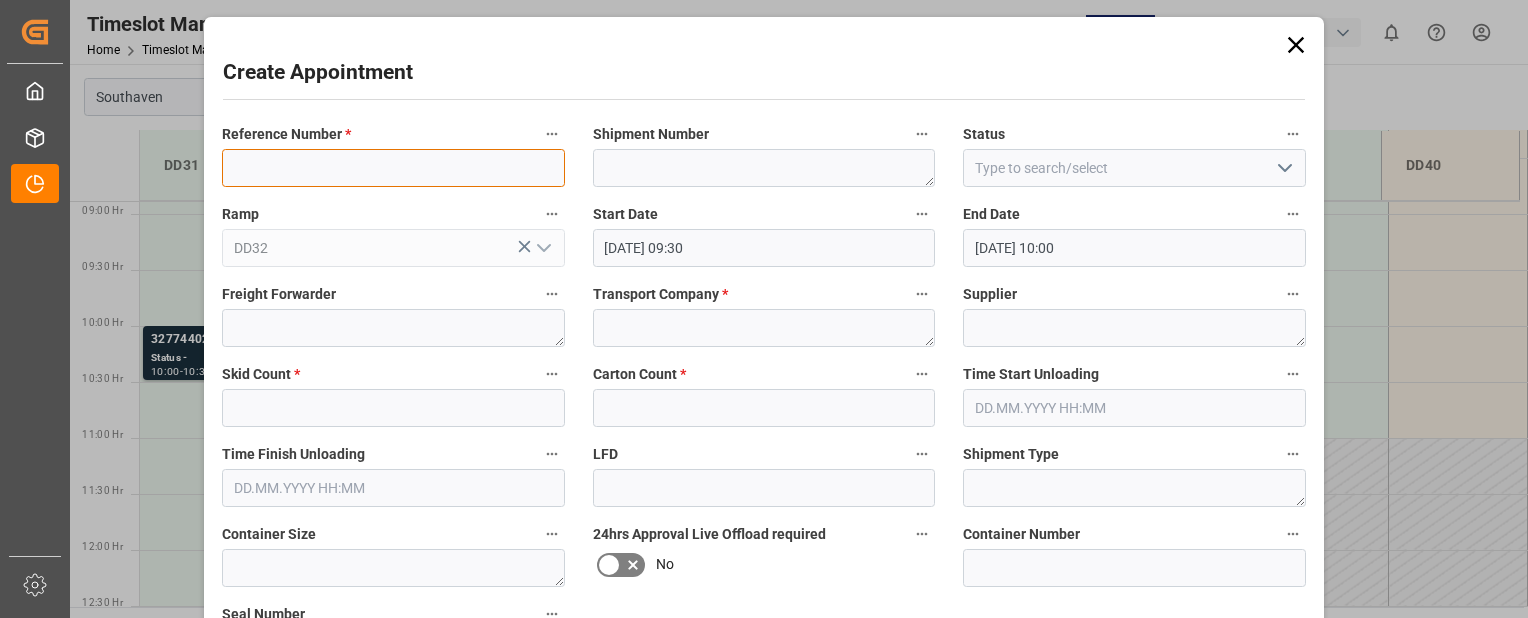 click at bounding box center (393, 168) 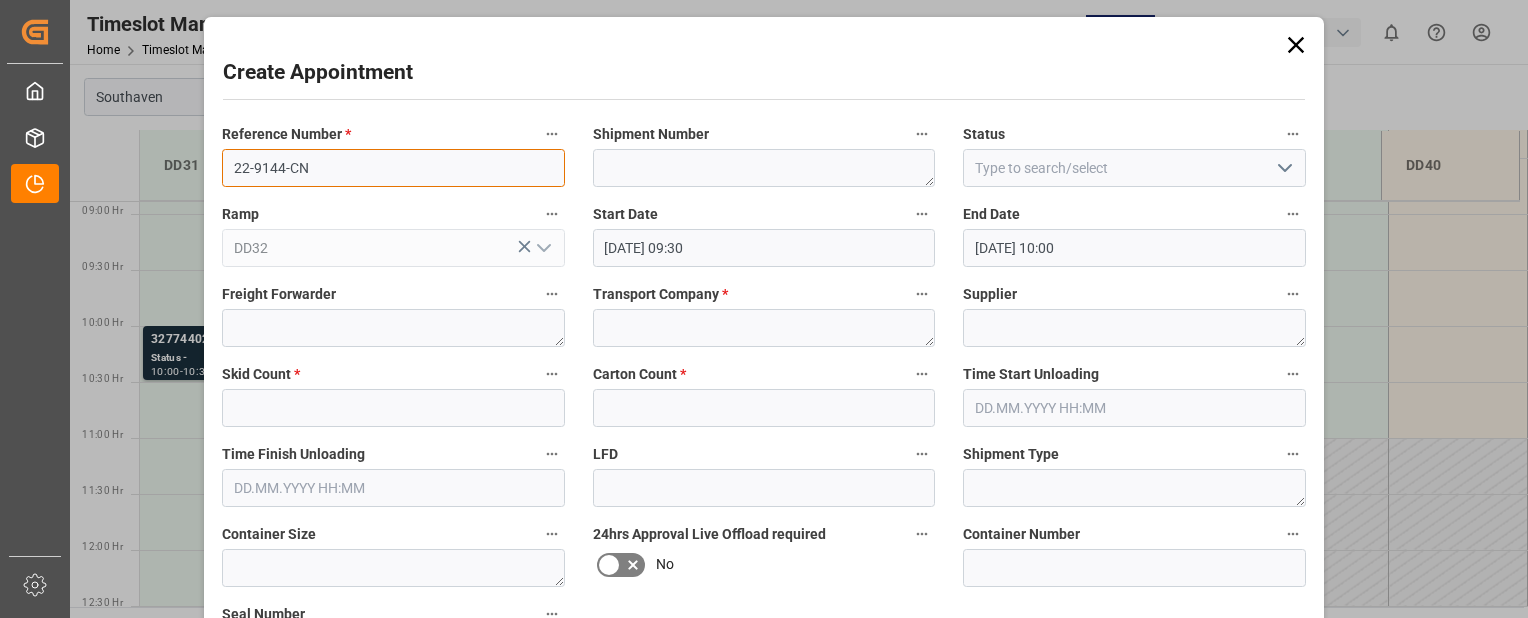 type on "22-9144-CN" 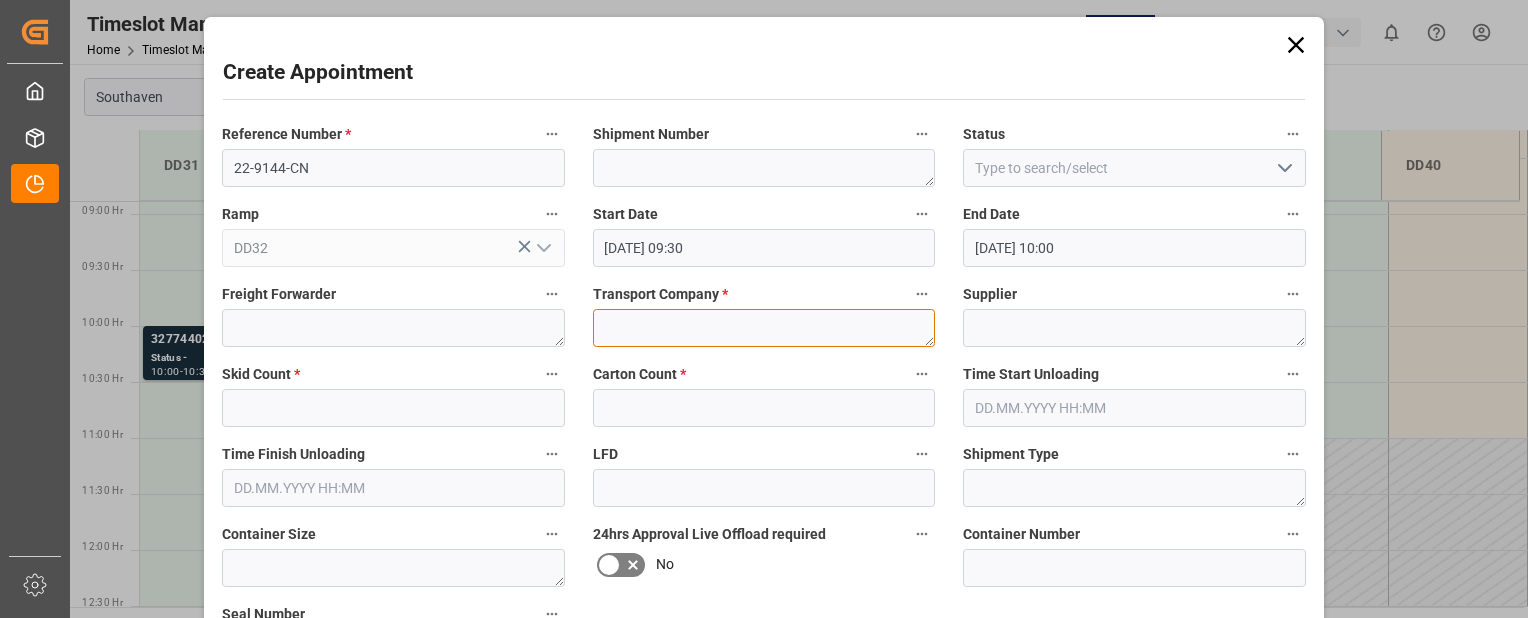 click at bounding box center (764, 328) 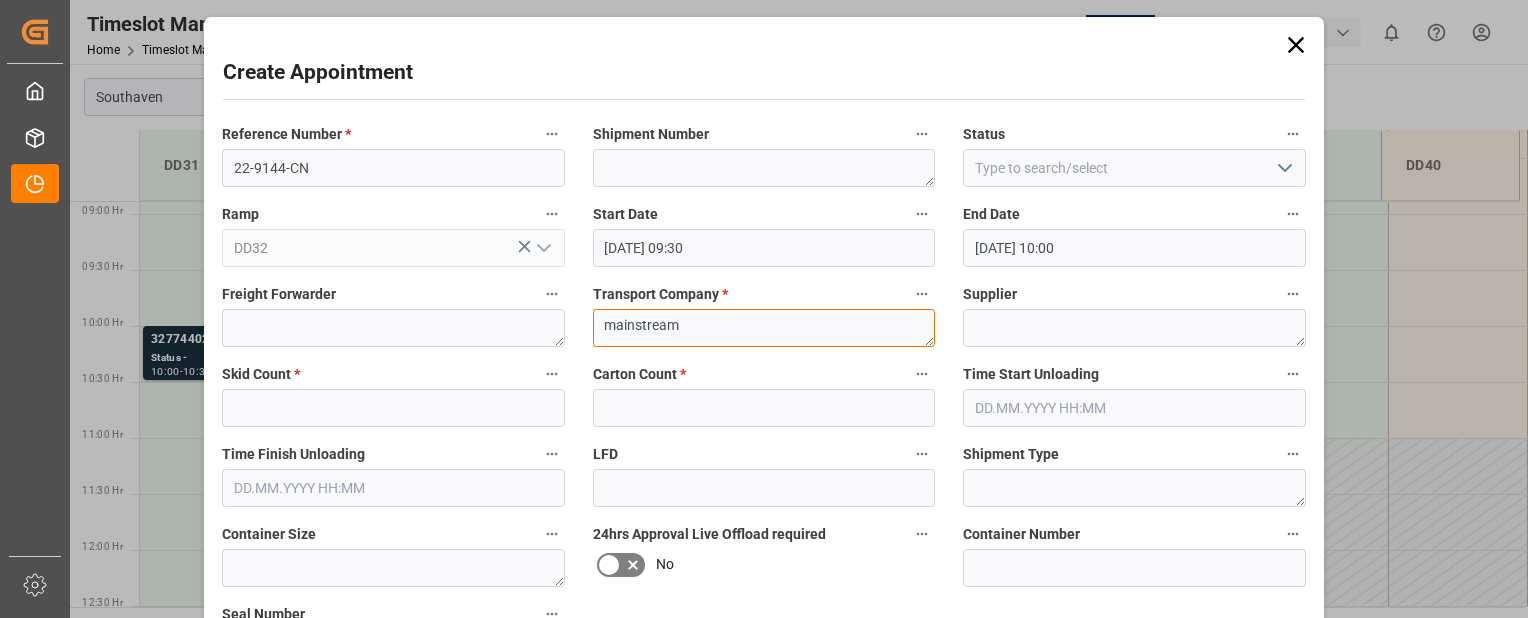 type on "mainstream" 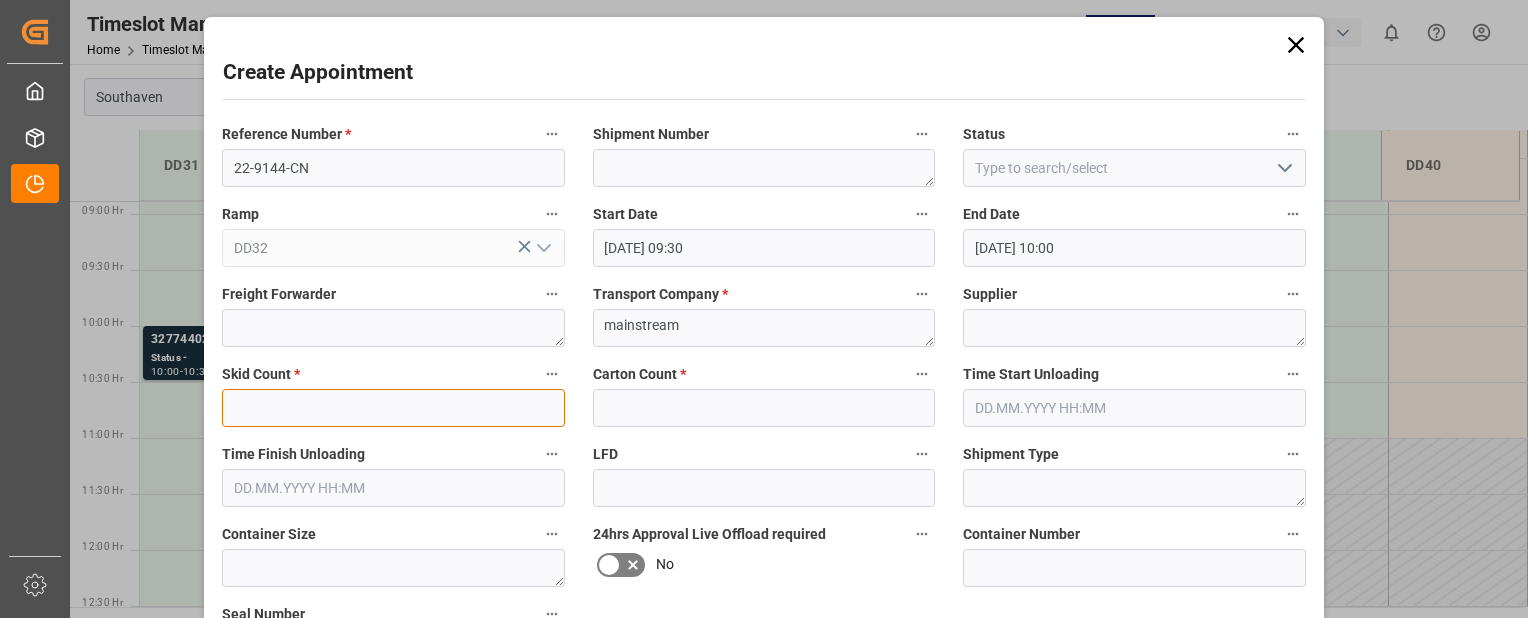 click at bounding box center [393, 408] 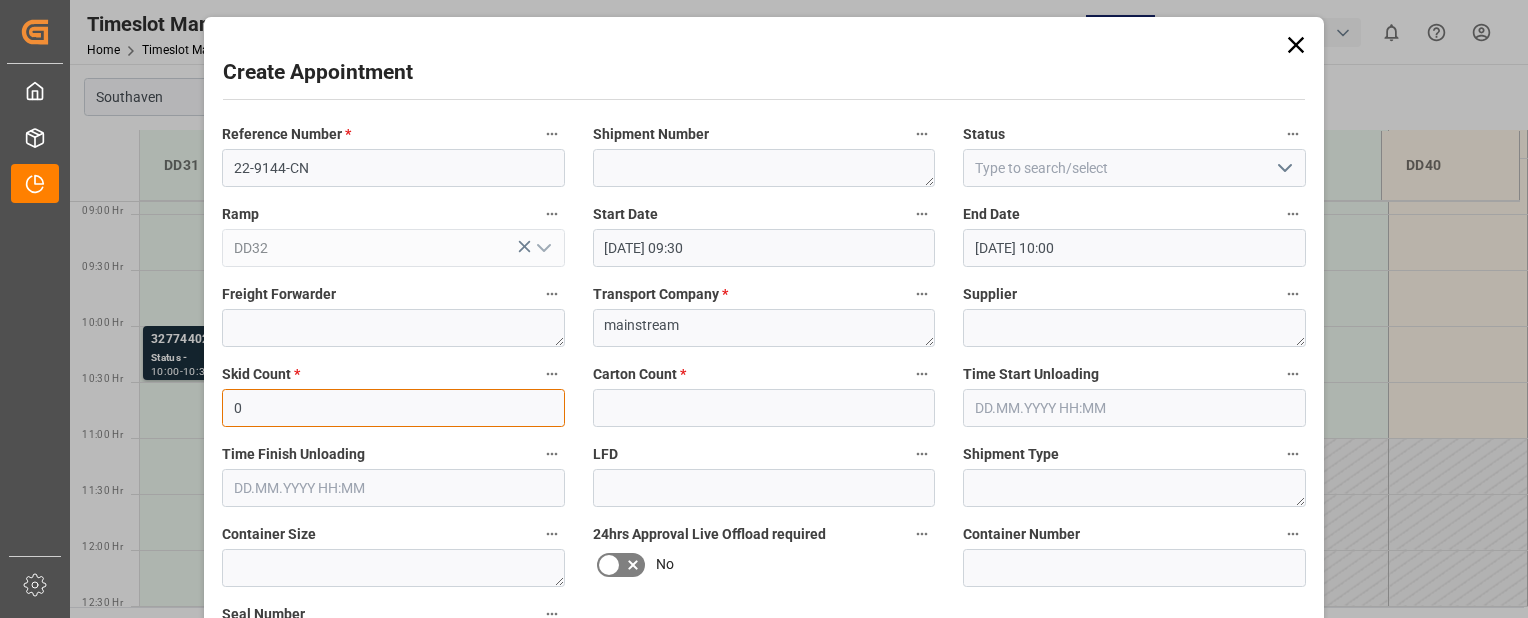 type on "0" 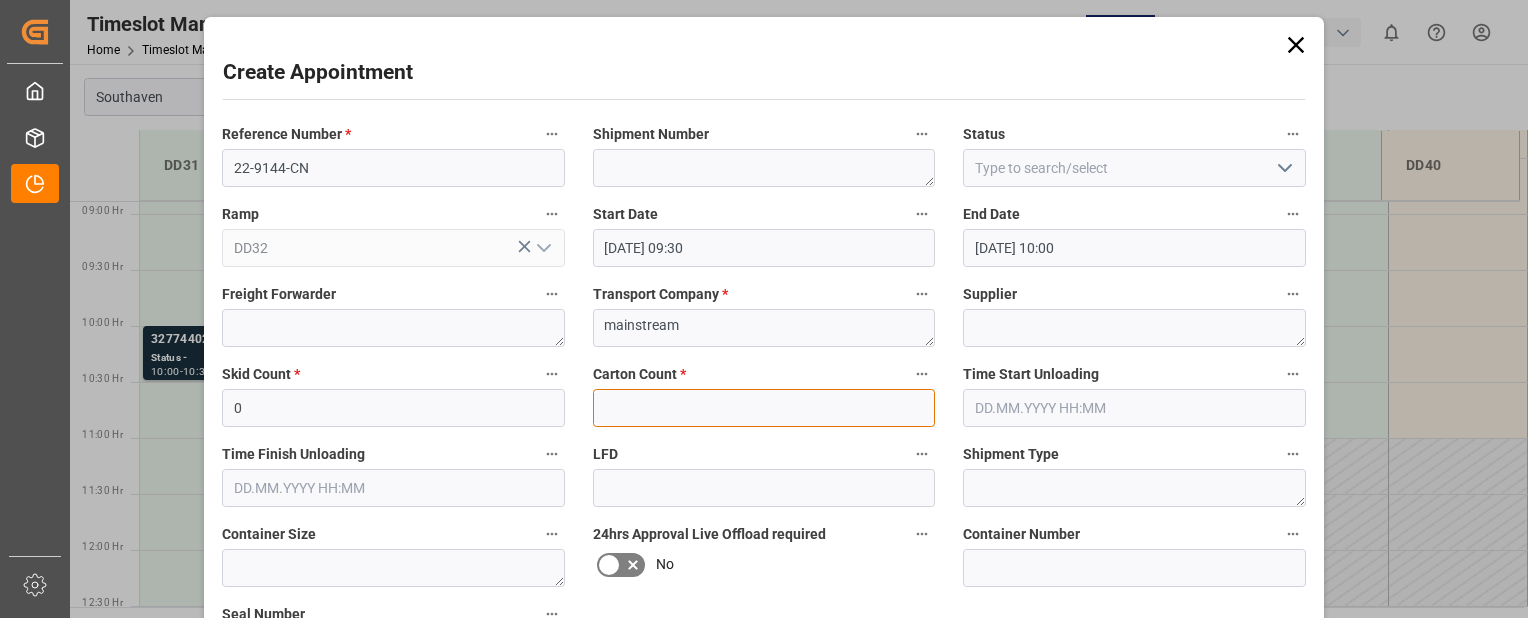 click at bounding box center (764, 408) 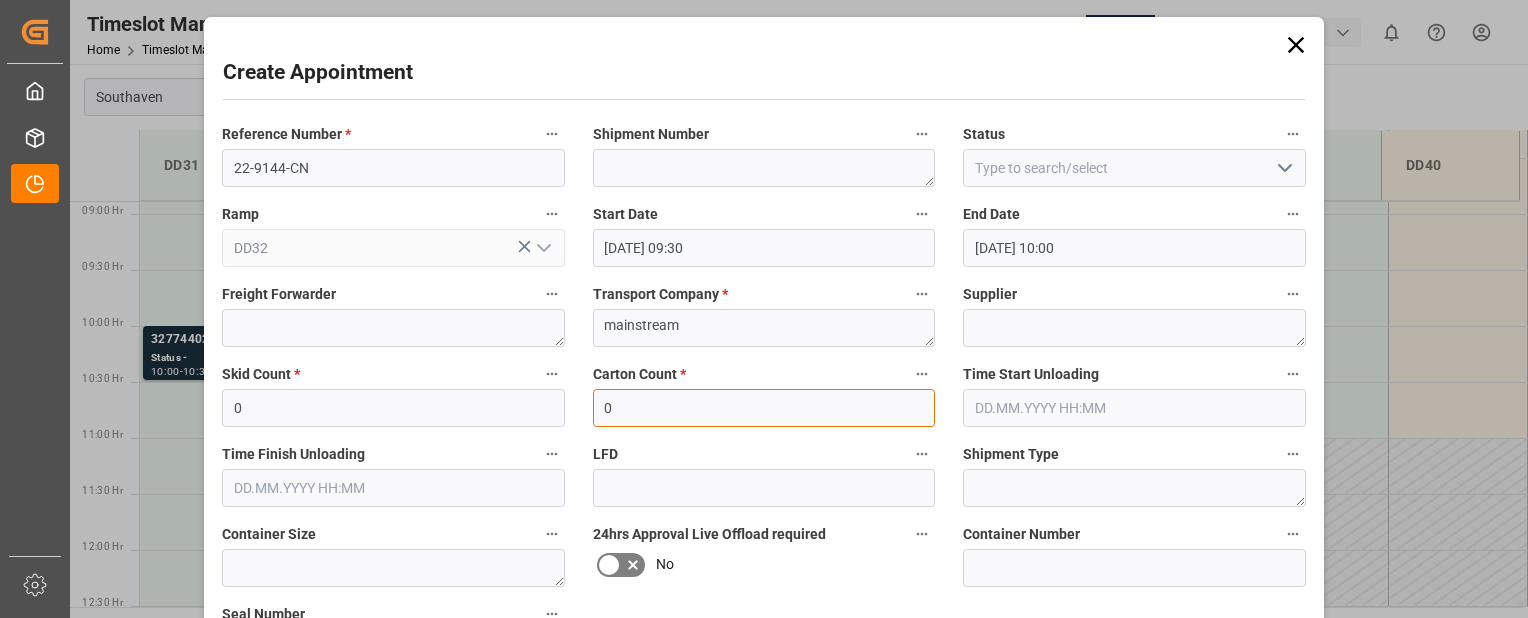 type on "0" 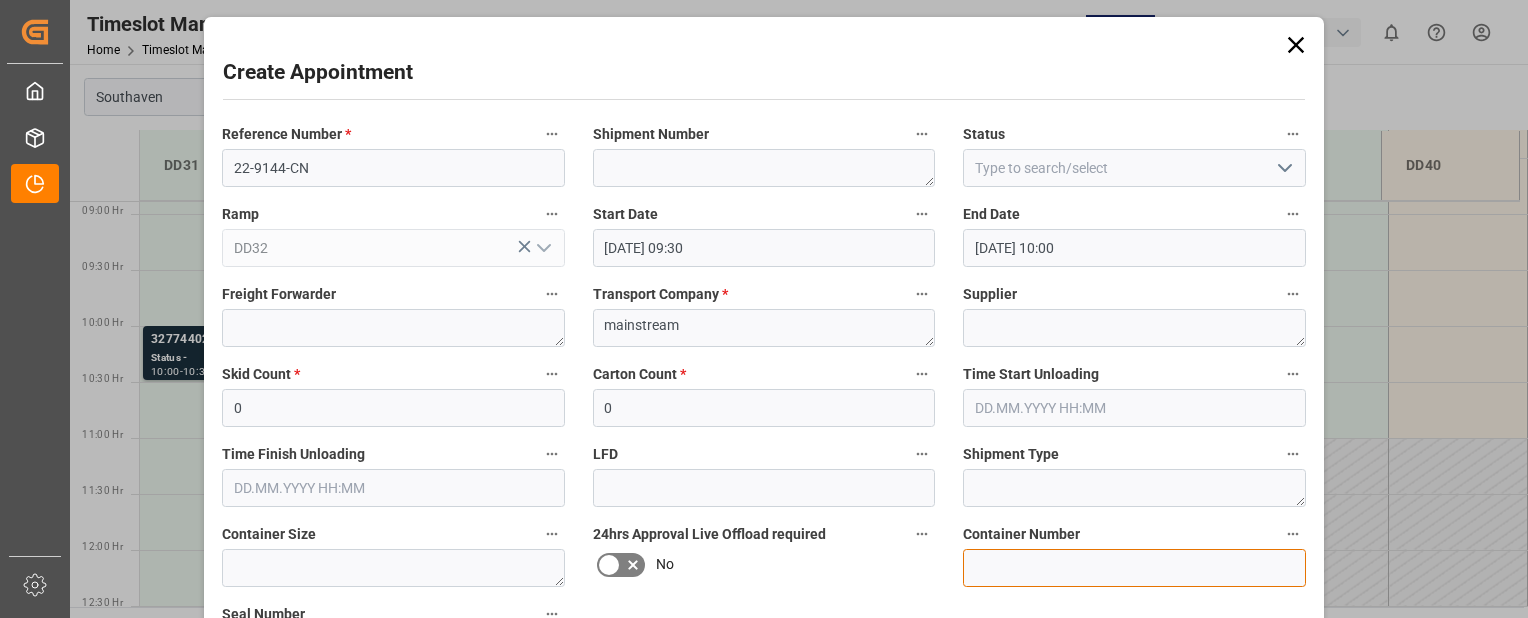 click at bounding box center (1134, 568) 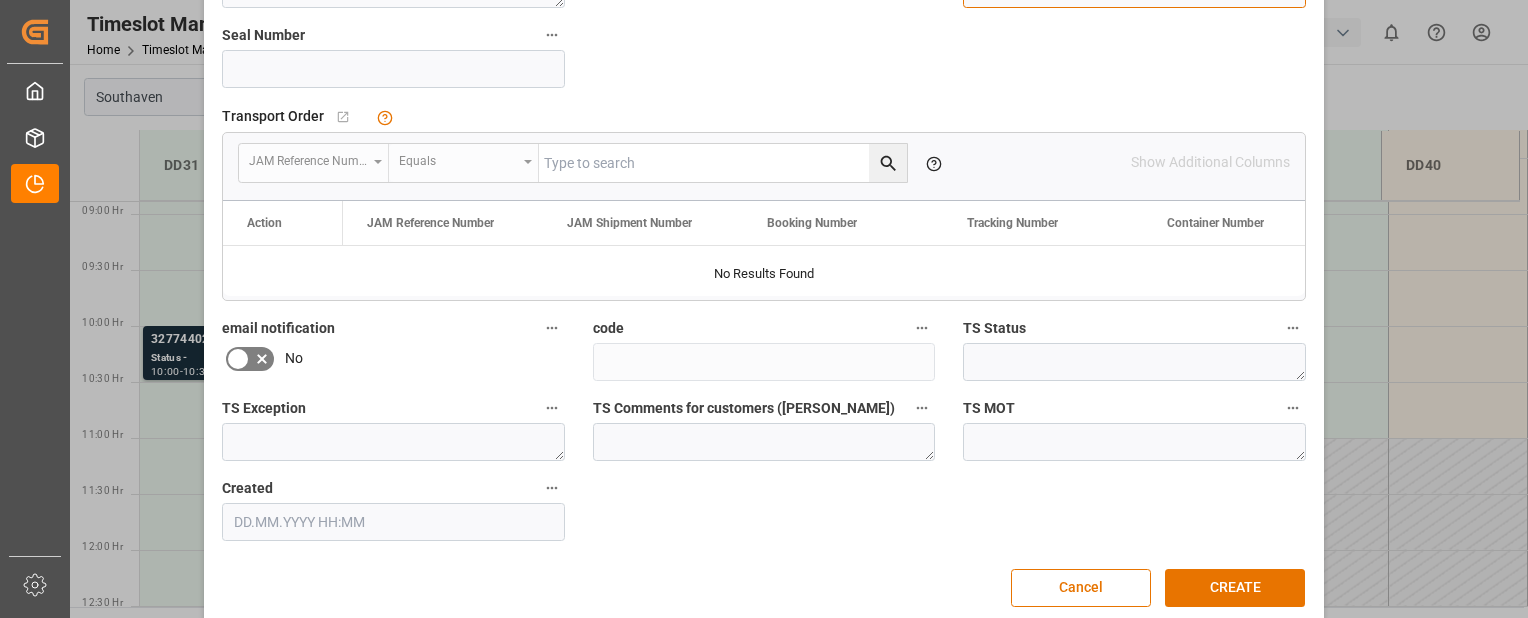scroll, scrollTop: 603, scrollLeft: 0, axis: vertical 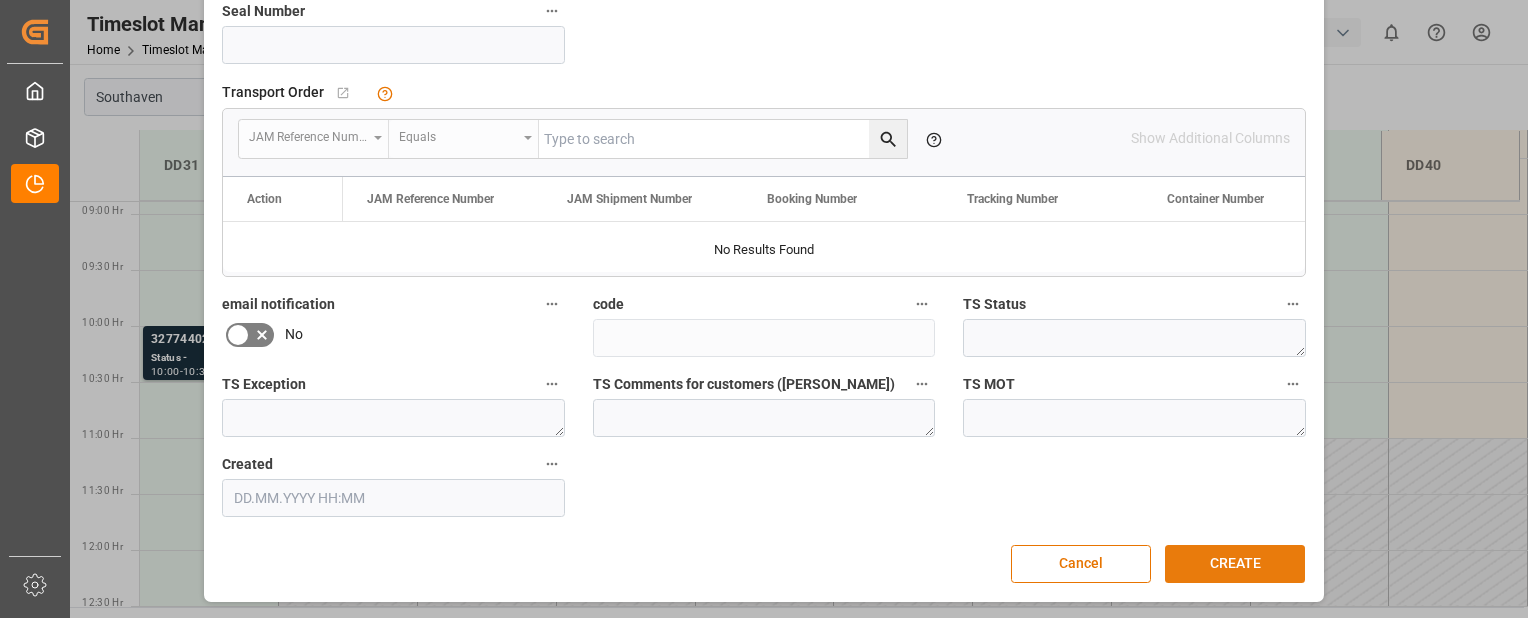 type on "egsu6357460" 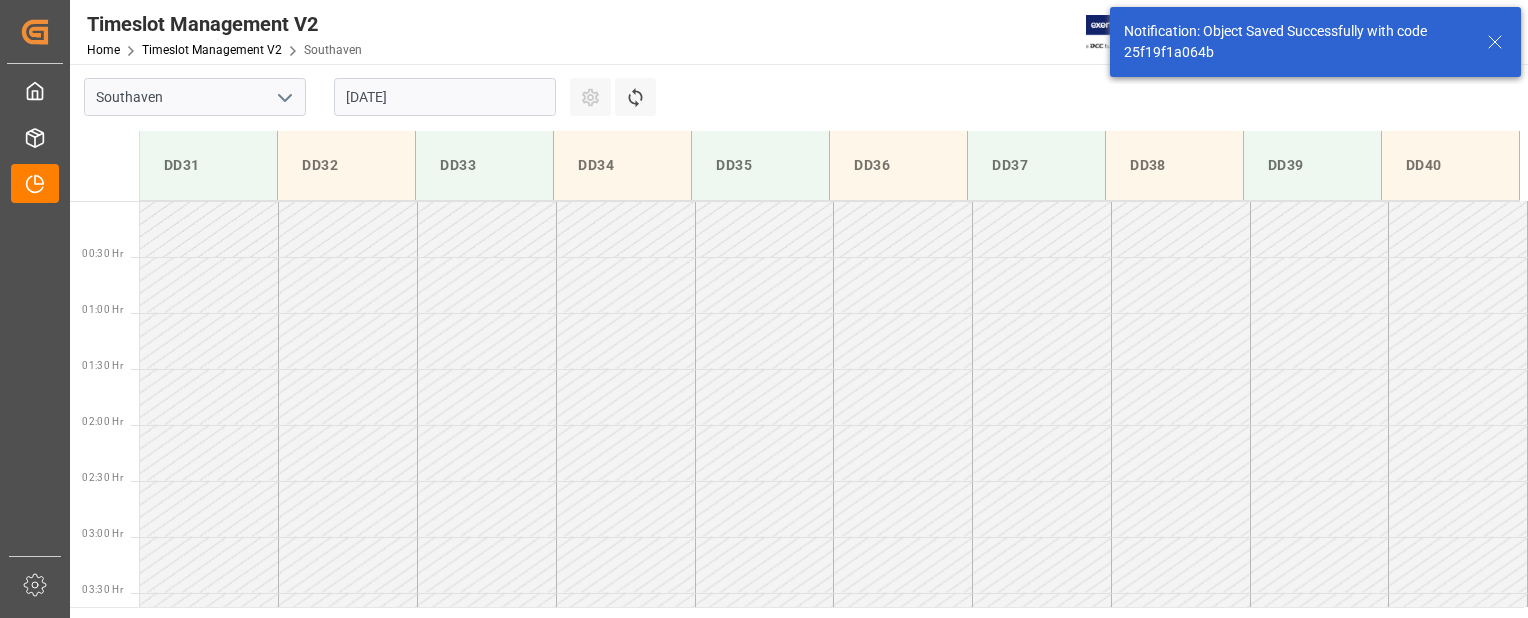 scroll, scrollTop: 883, scrollLeft: 0, axis: vertical 